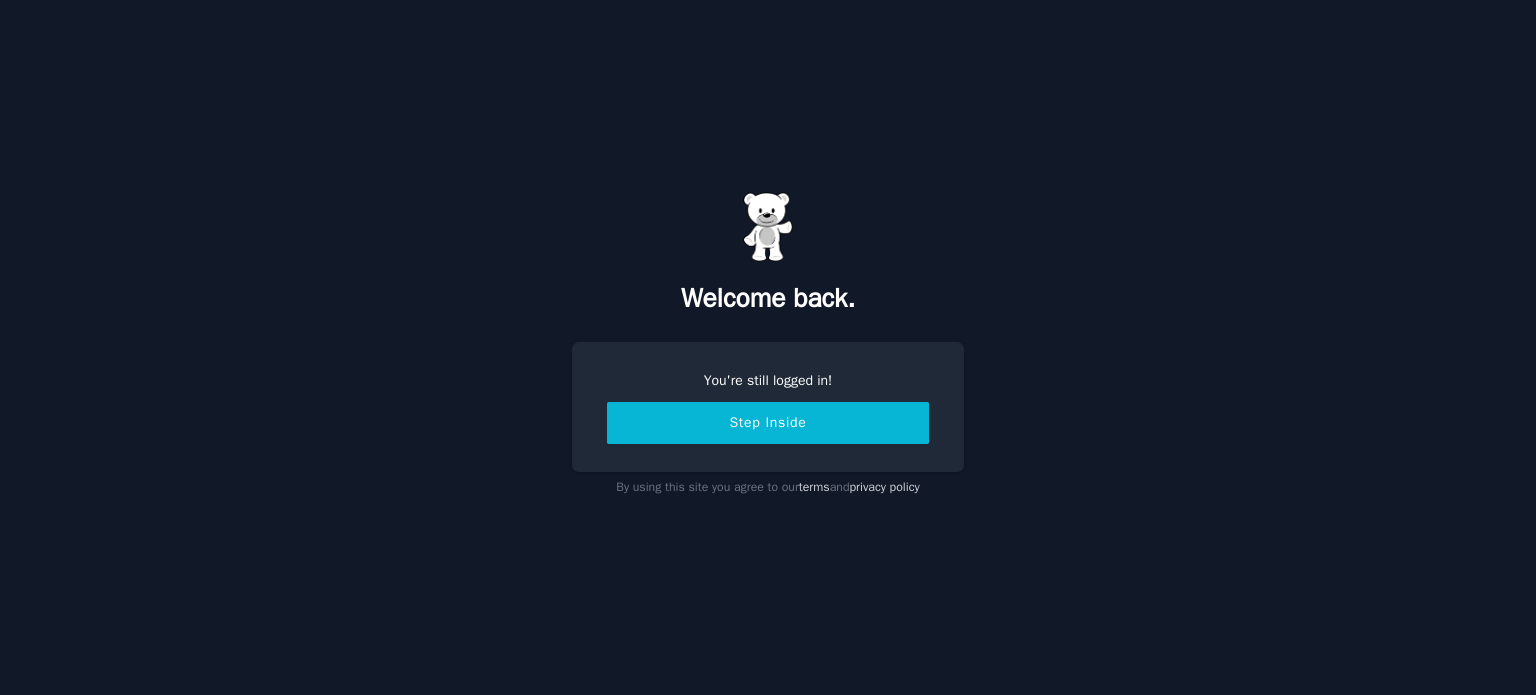 scroll, scrollTop: 0, scrollLeft: 0, axis: both 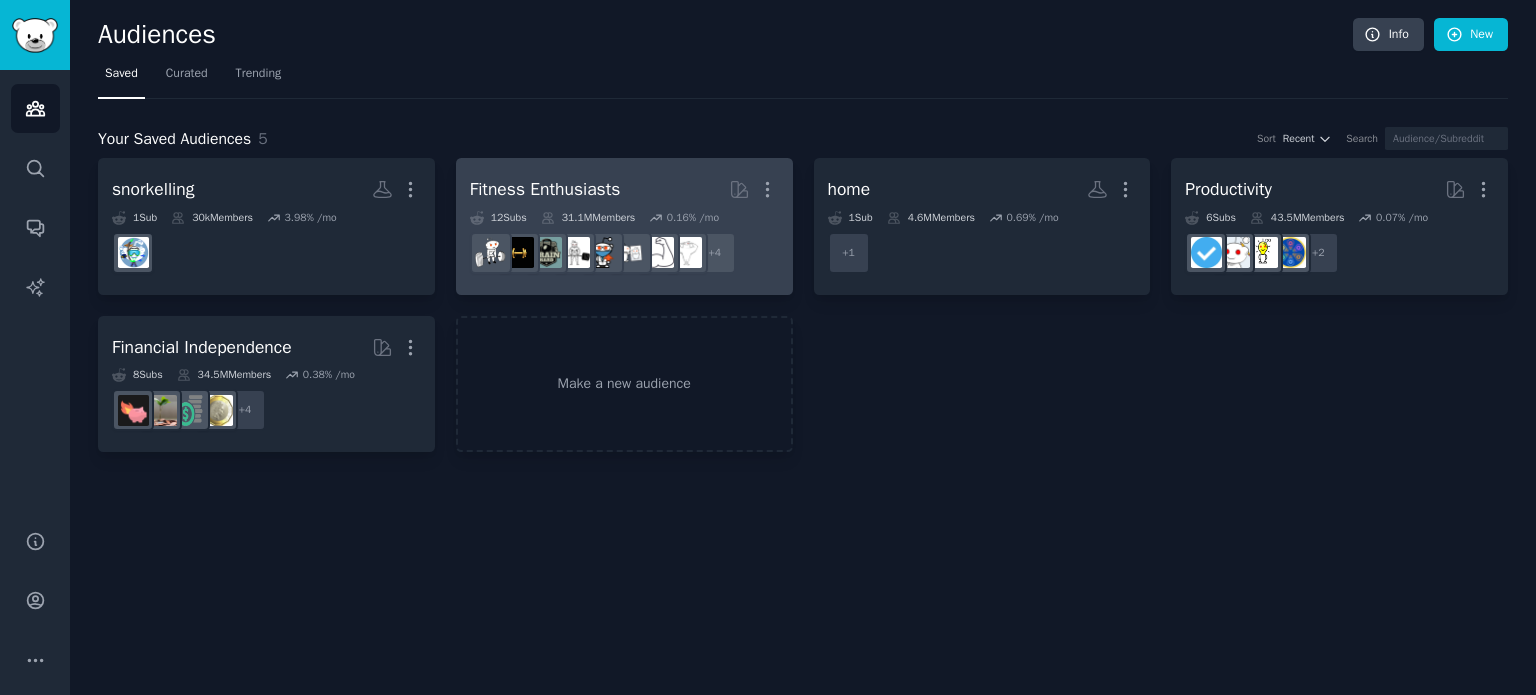 click on "Fitness Enthusiasts" at bounding box center [545, 189] 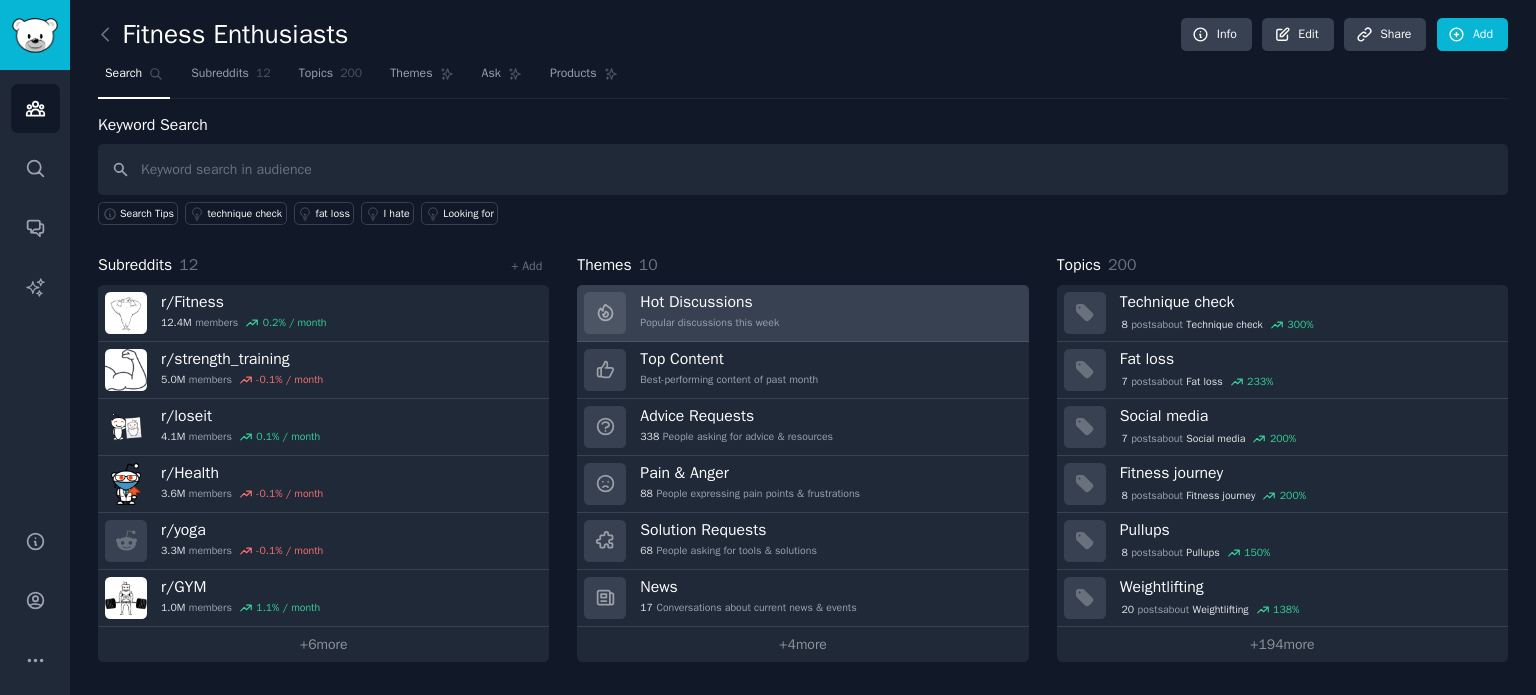 click on "Hot Discussions" at bounding box center [709, 302] 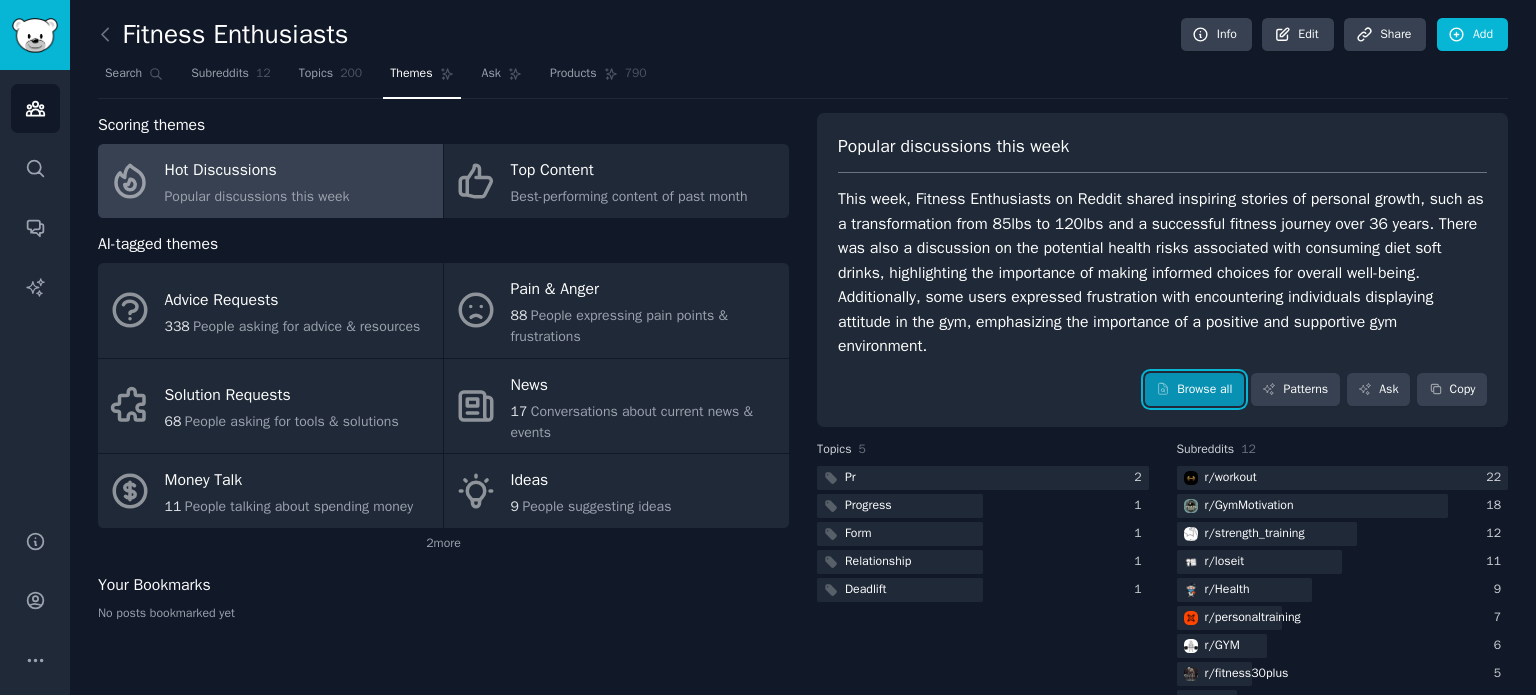click on "Browse all" at bounding box center [1194, 390] 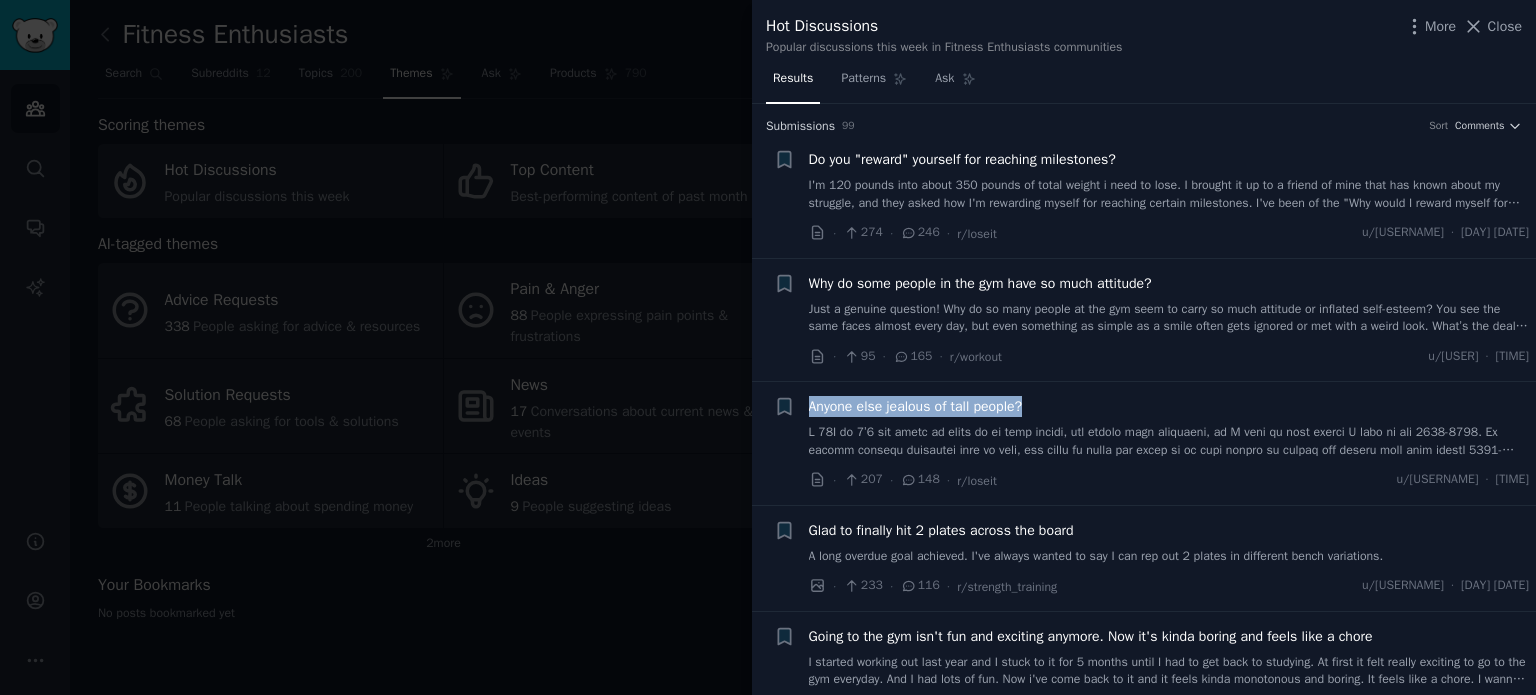 drag, startPoint x: 802, startPoint y: 399, endPoint x: 1027, endPoint y: 404, distance: 225.05554 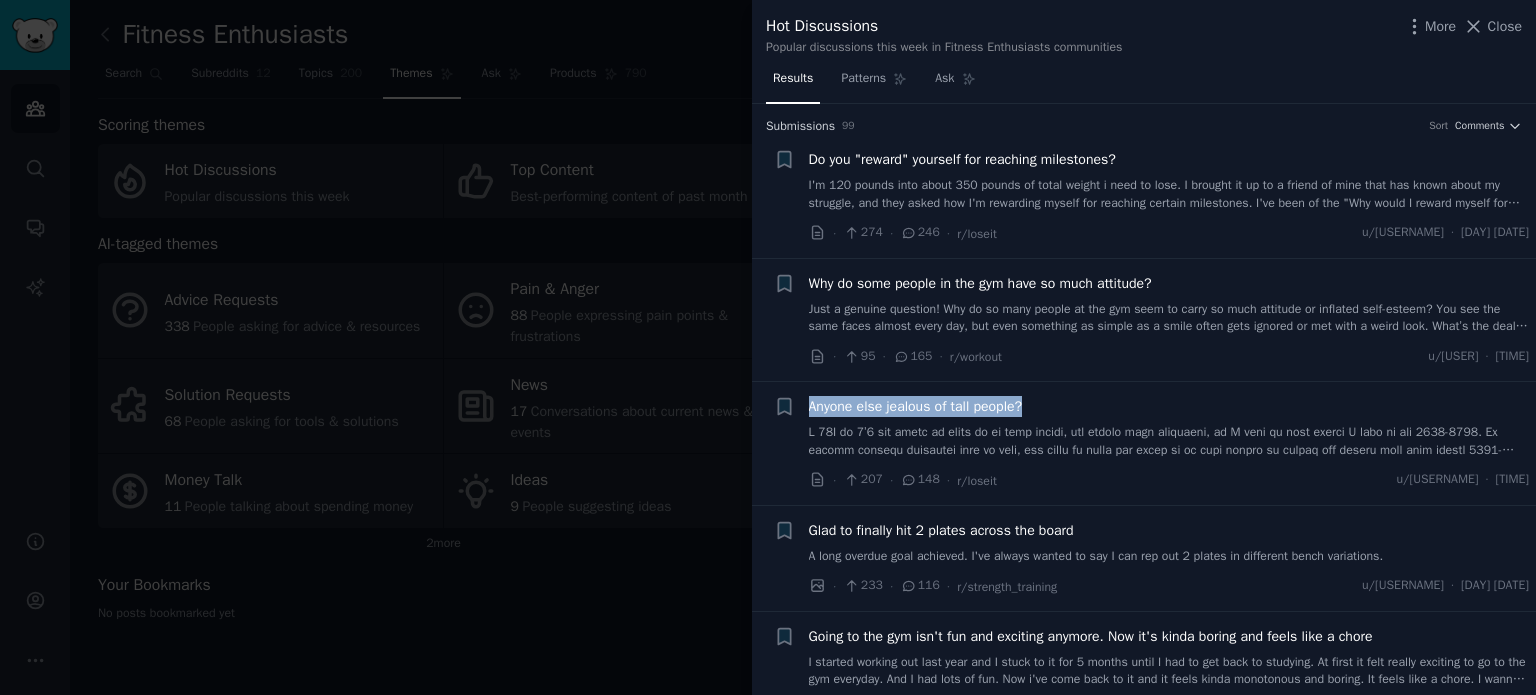 copy on "Anyone else jealous of tall people?" 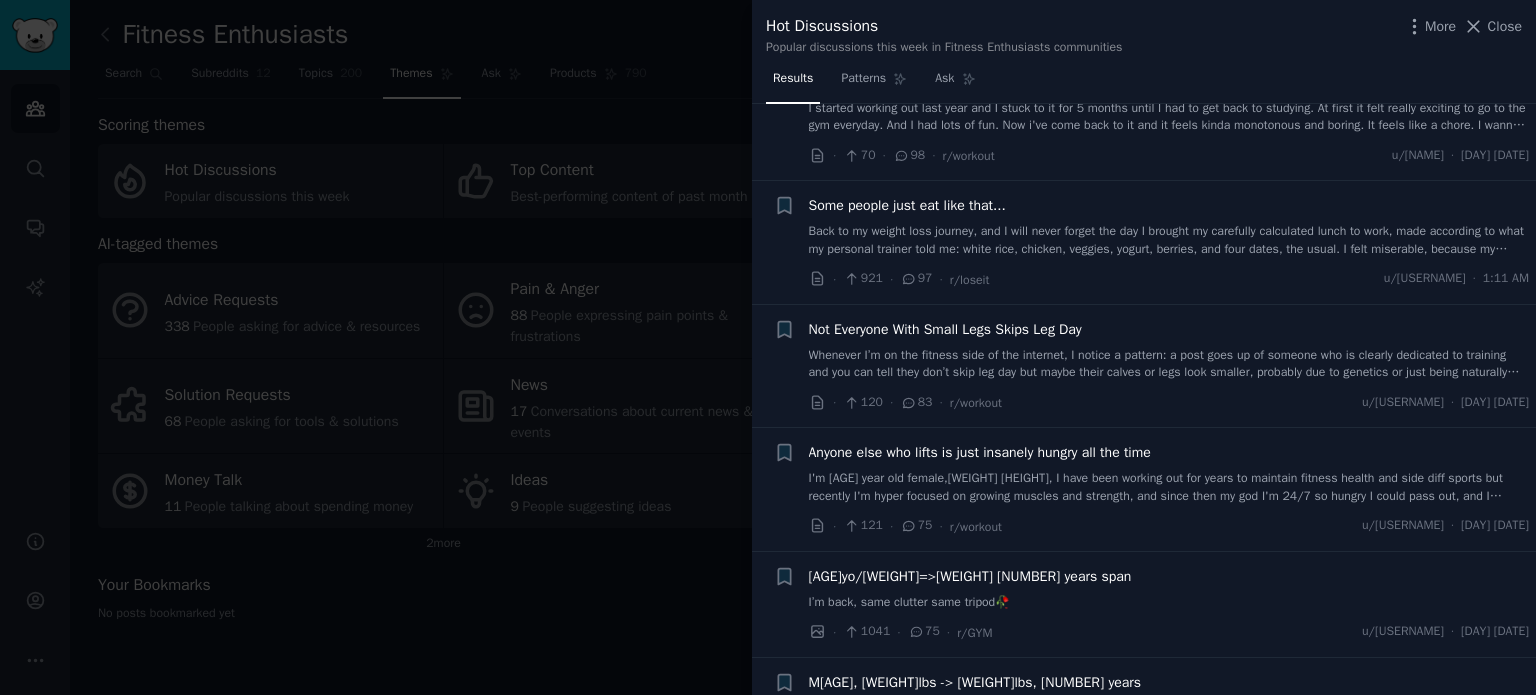 scroll, scrollTop: 600, scrollLeft: 0, axis: vertical 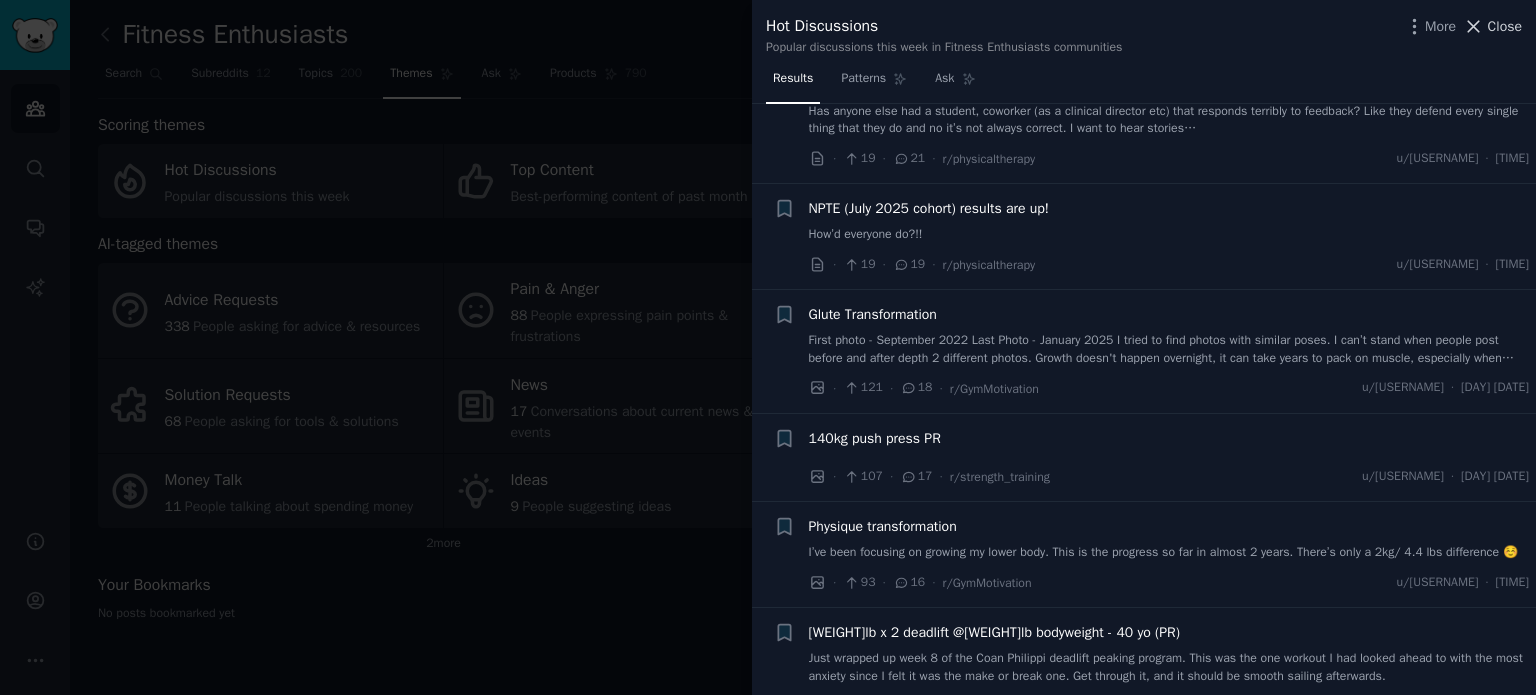 click on "Close" at bounding box center [1505, 26] 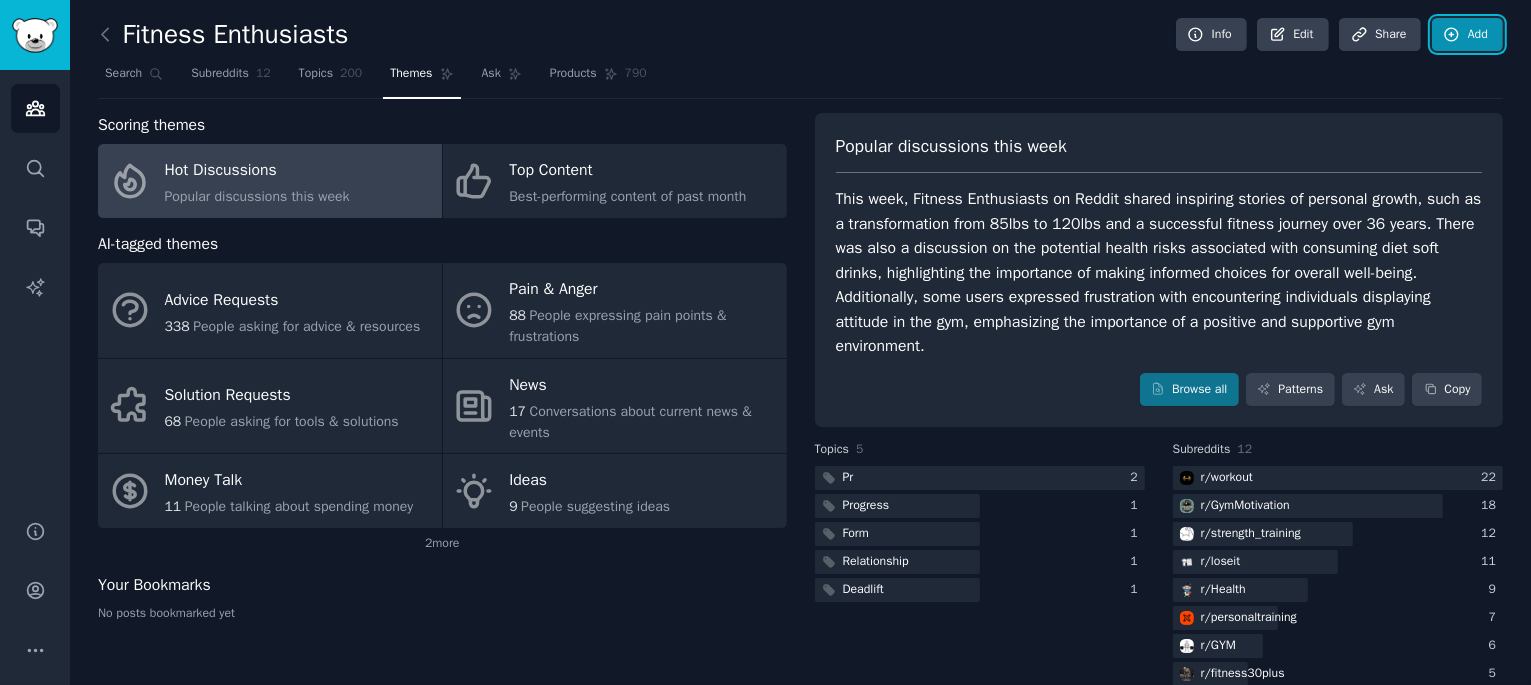 click on "Add" at bounding box center [1467, 35] 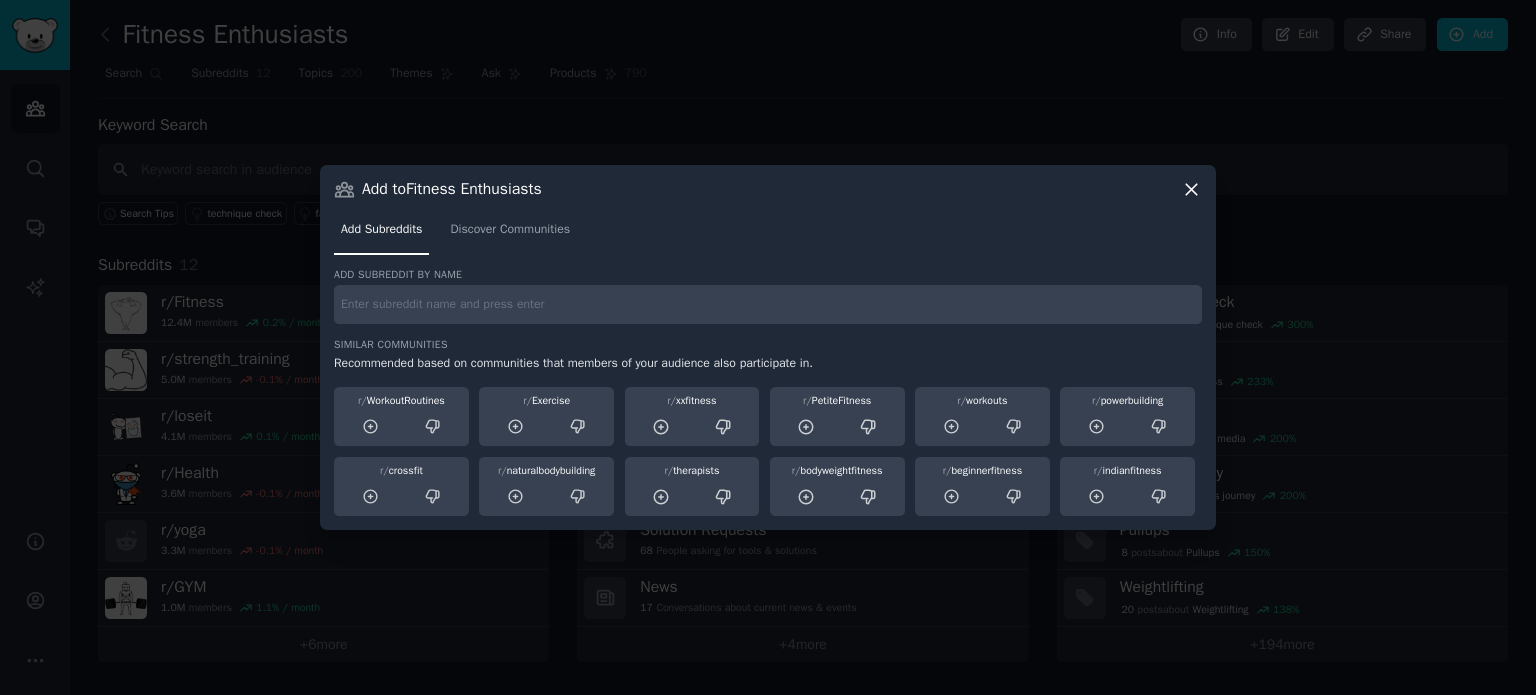 click 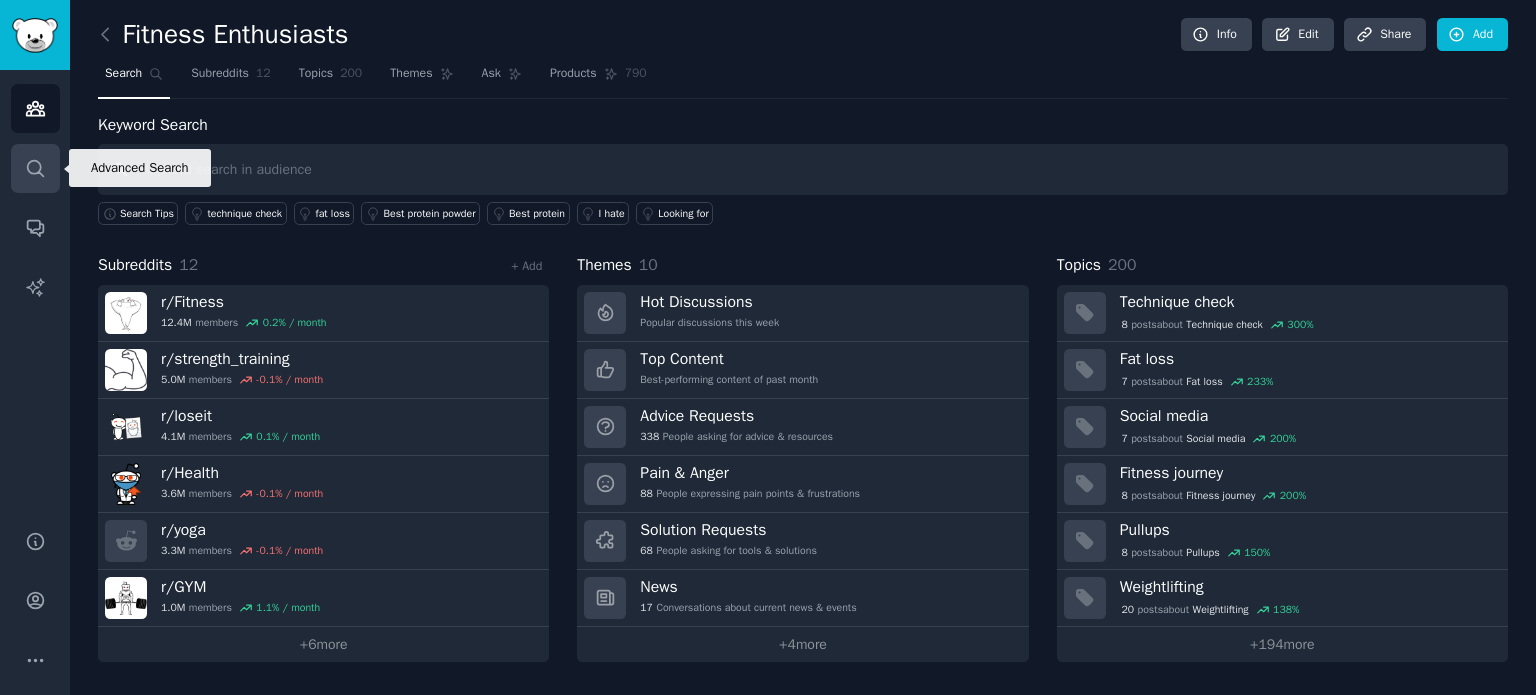 click 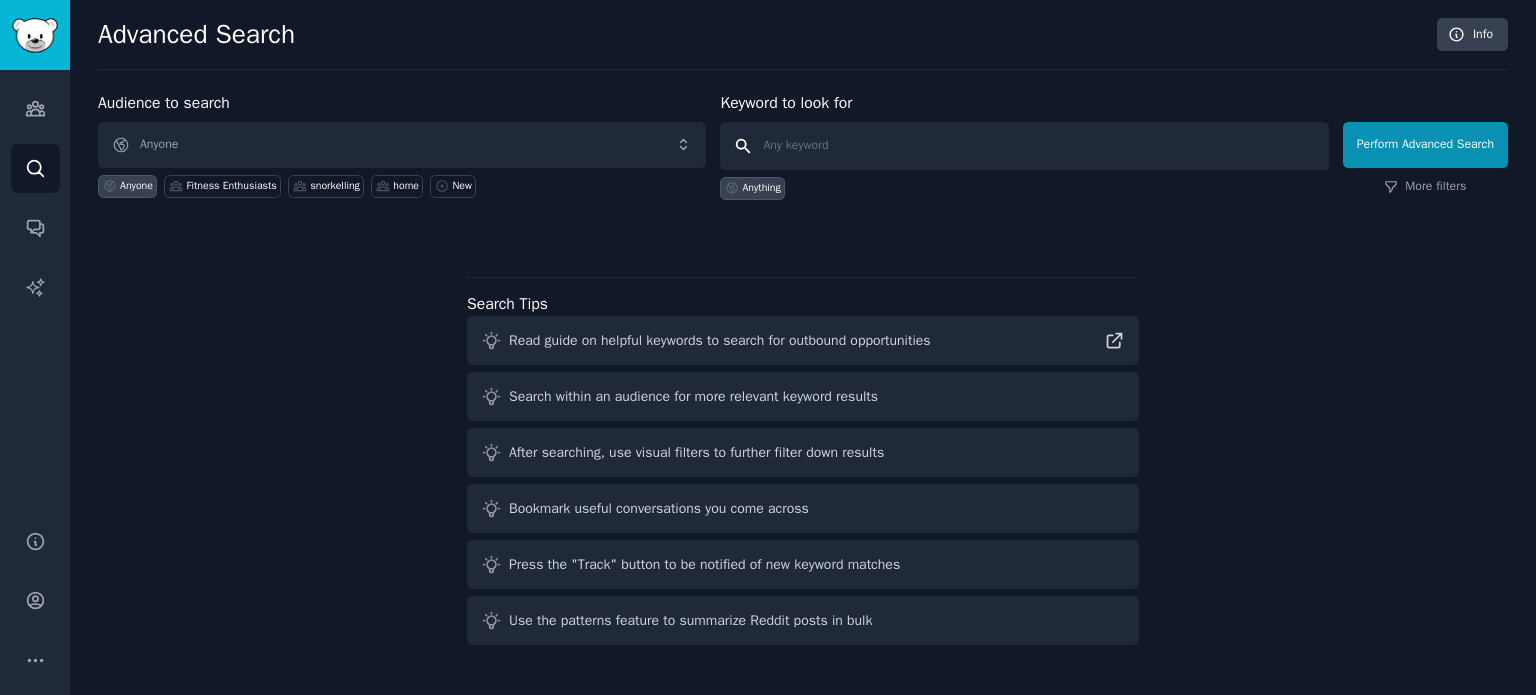 click at bounding box center [1024, 146] 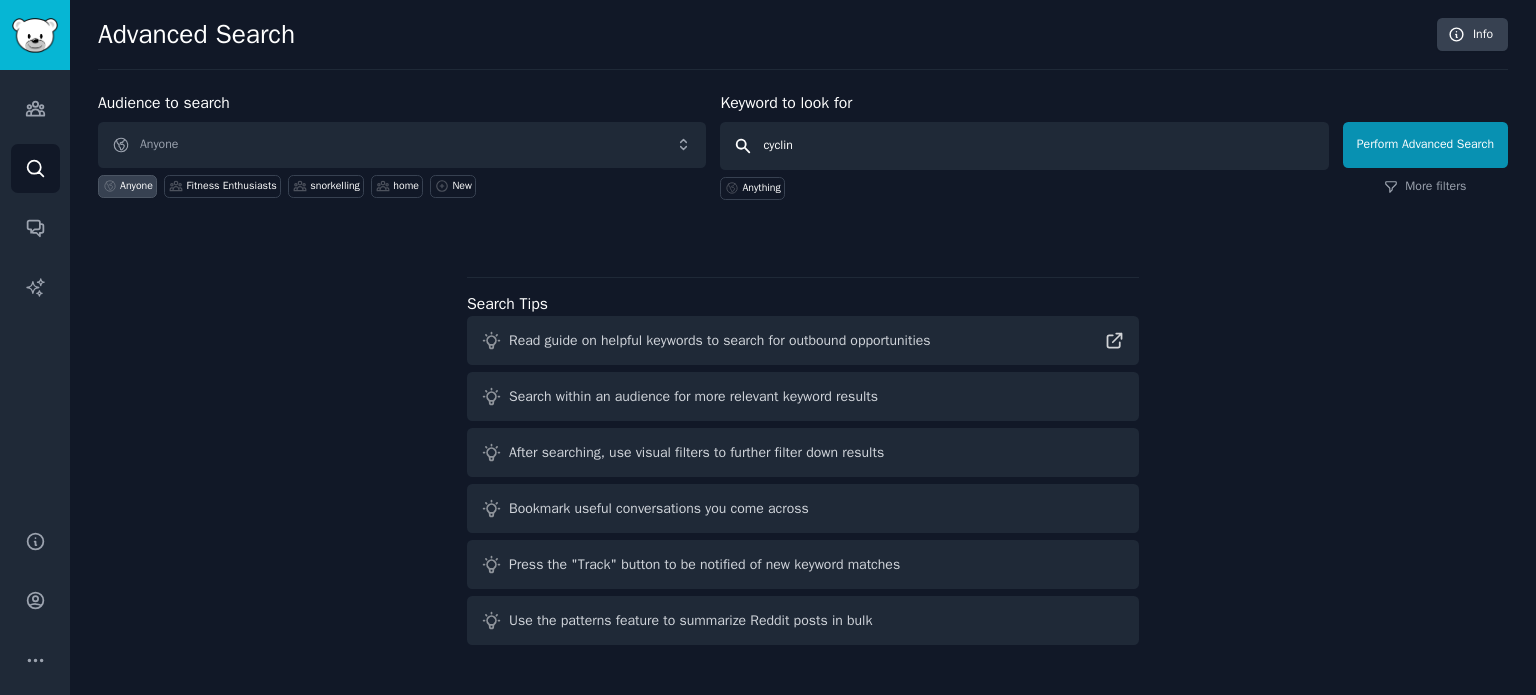 type on "cycling" 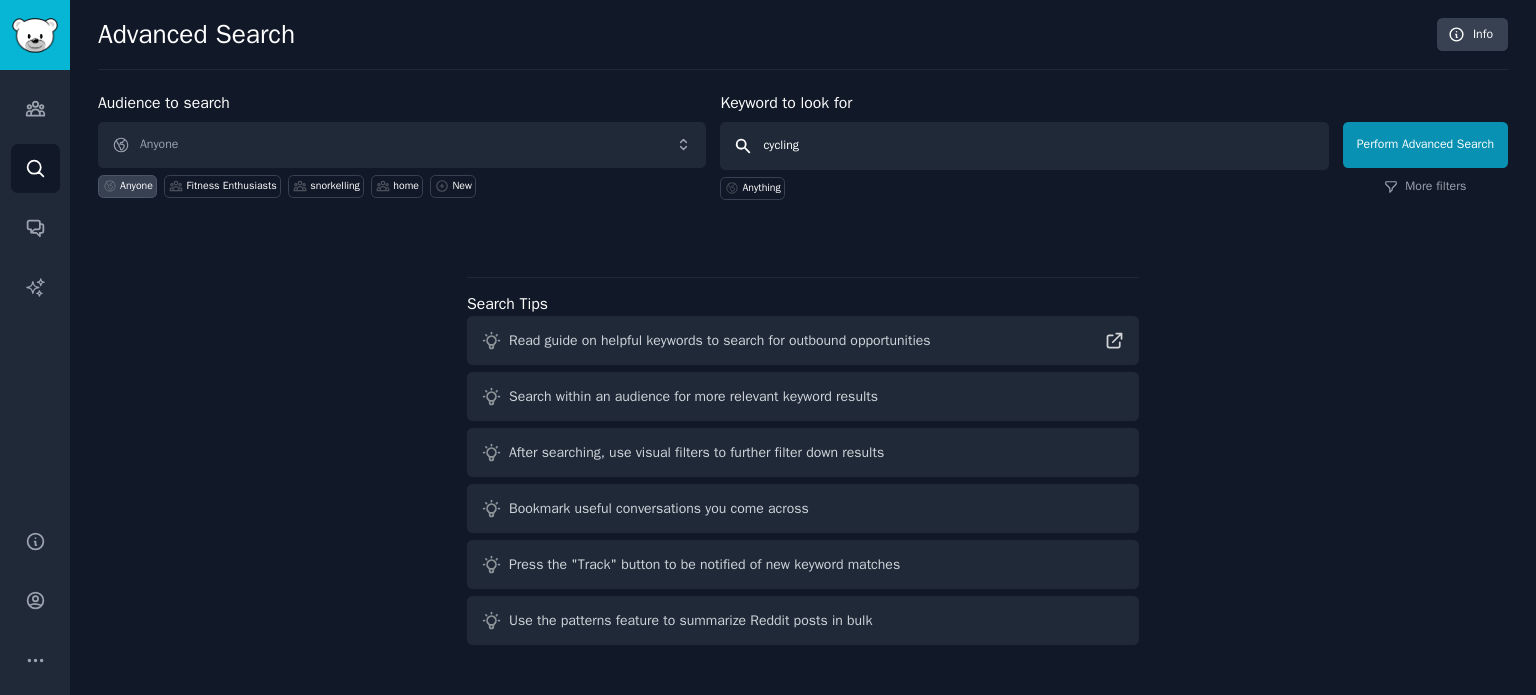click on "Perform Advanced Search" at bounding box center [1425, 145] 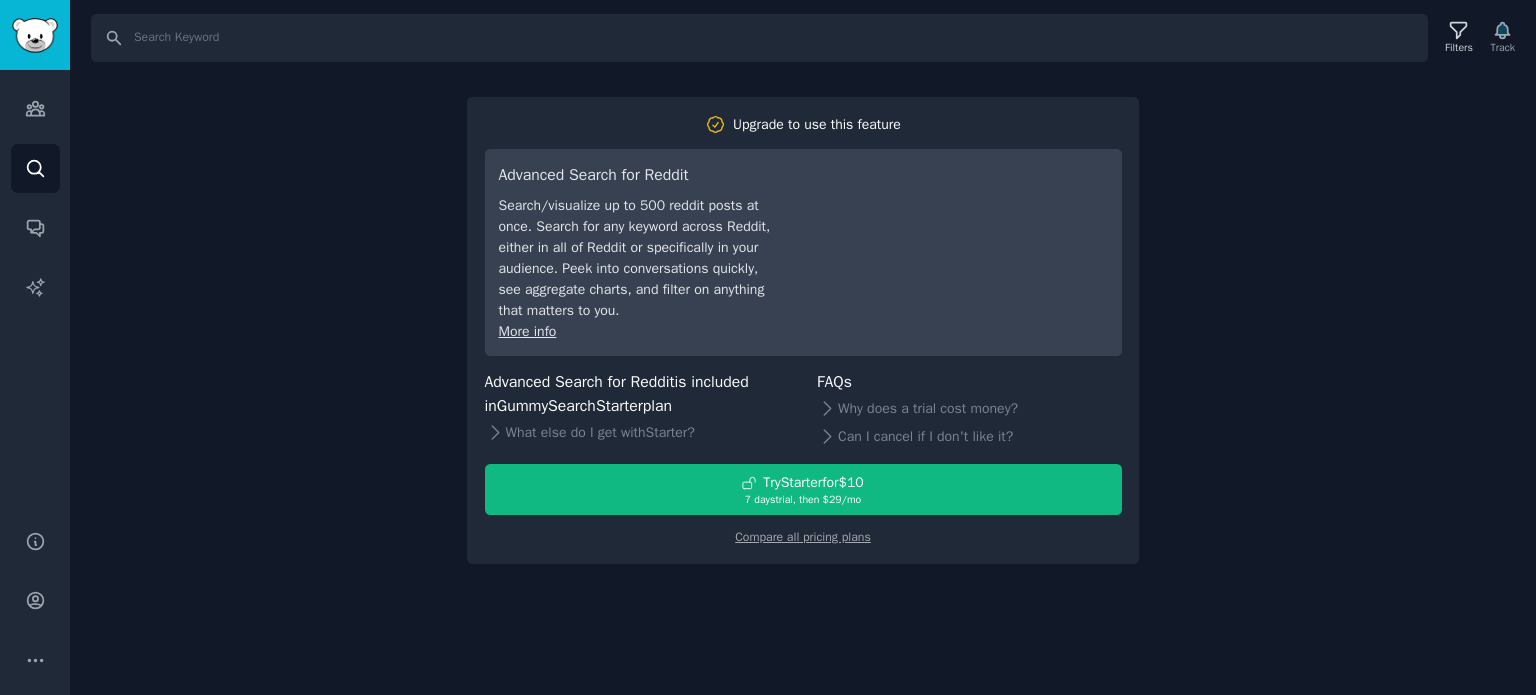 click on "Search Filters Track Upgrade to use this feature Advanced Search for Reddit Search/visualize up to 500 reddit posts at once. Search for any keyword across Reddit, either in all of Reddit or specifically in your audience. Peek into conversations quickly, see aggregate charts, and filter on anything that matters to you. More info Advanced Search for Reddit  is included in  GummySearch  Starter  plan What else do I get with  Starter ? FAQs Why does a trial cost money? Can I cancel if I don't like it? Try  Starter  for  $10 7 days  trial, then $ 29 /mo Compare all pricing plans" at bounding box center [803, 347] 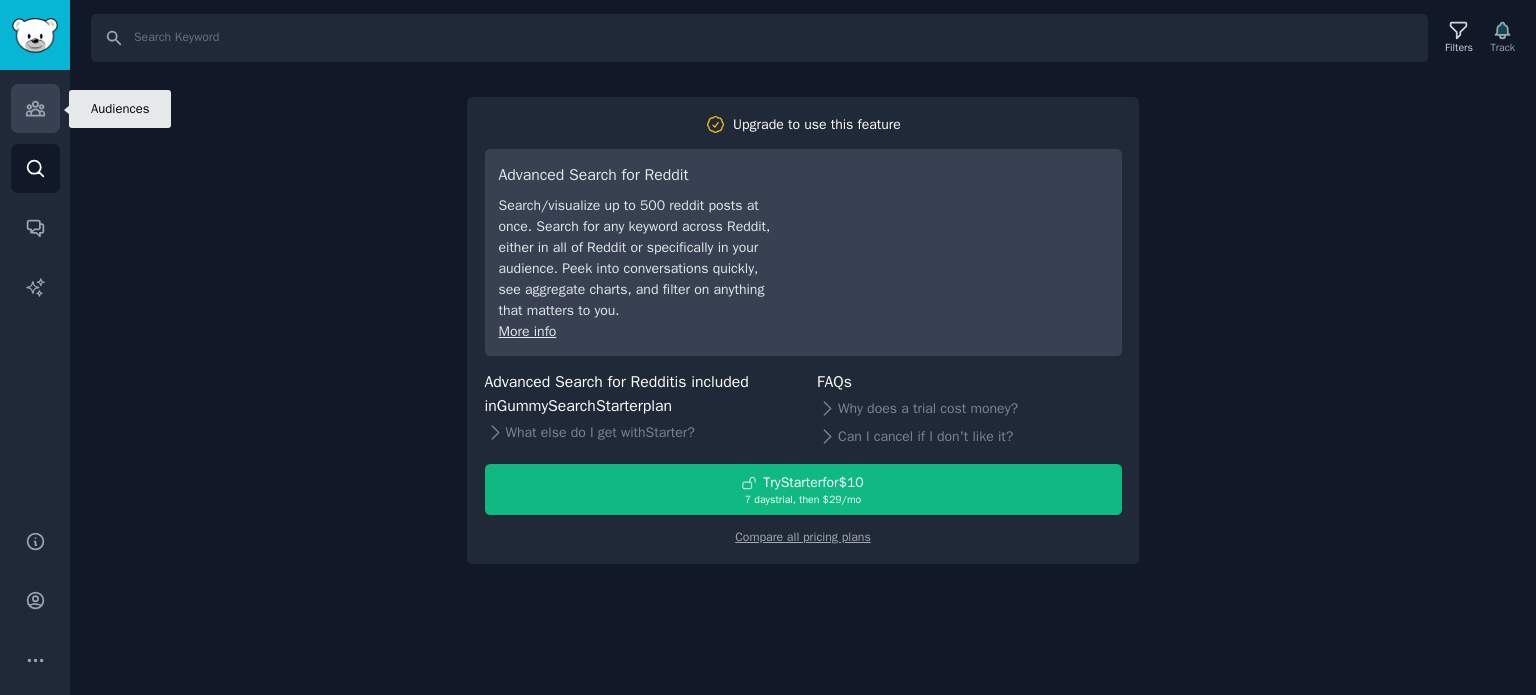 click 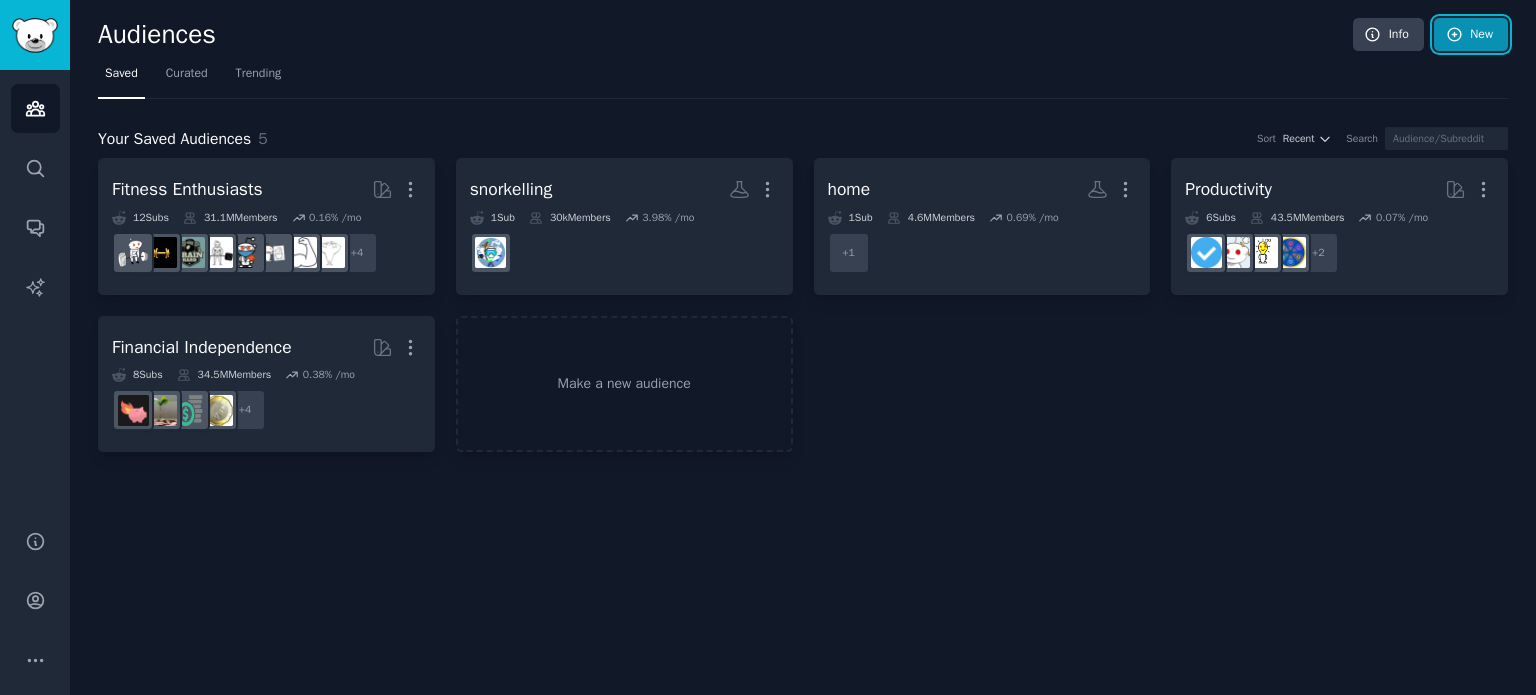 click on "New" at bounding box center (1471, 35) 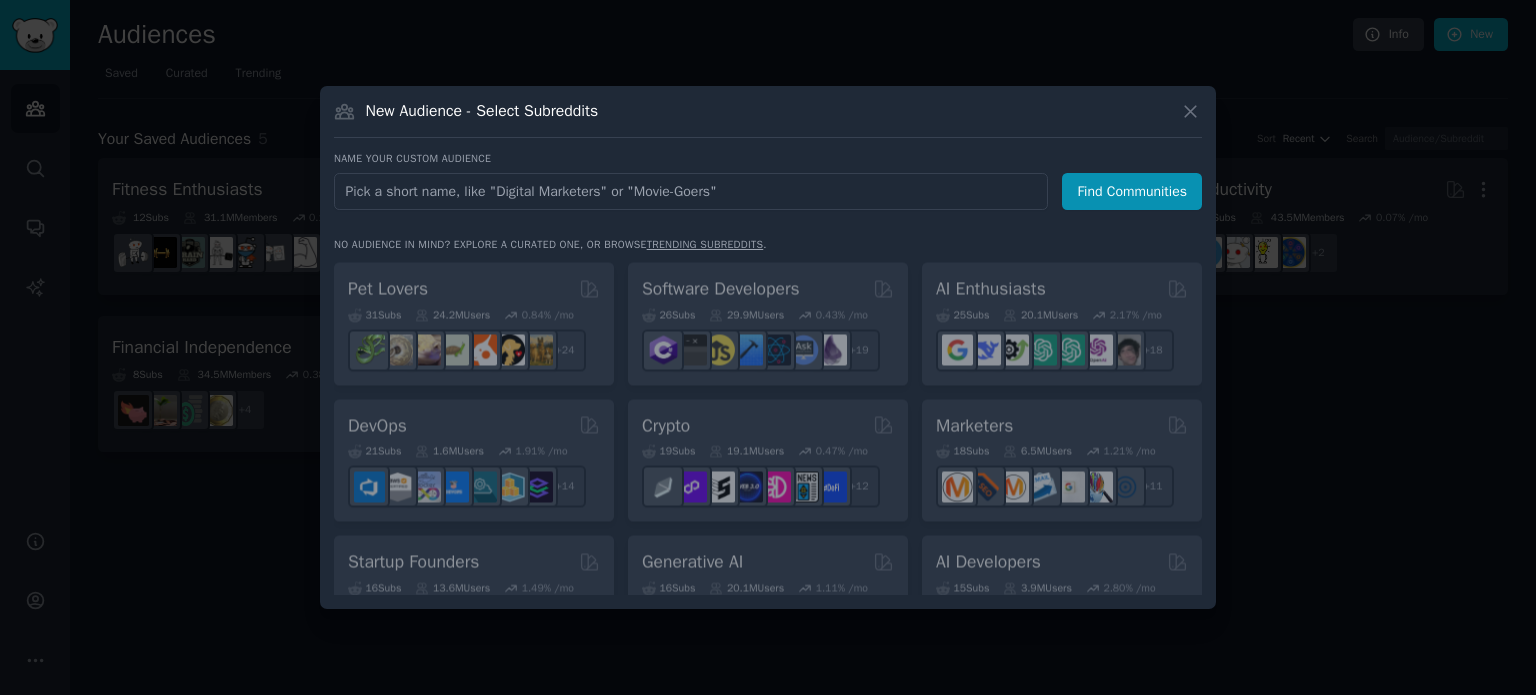 click at bounding box center (691, 191) 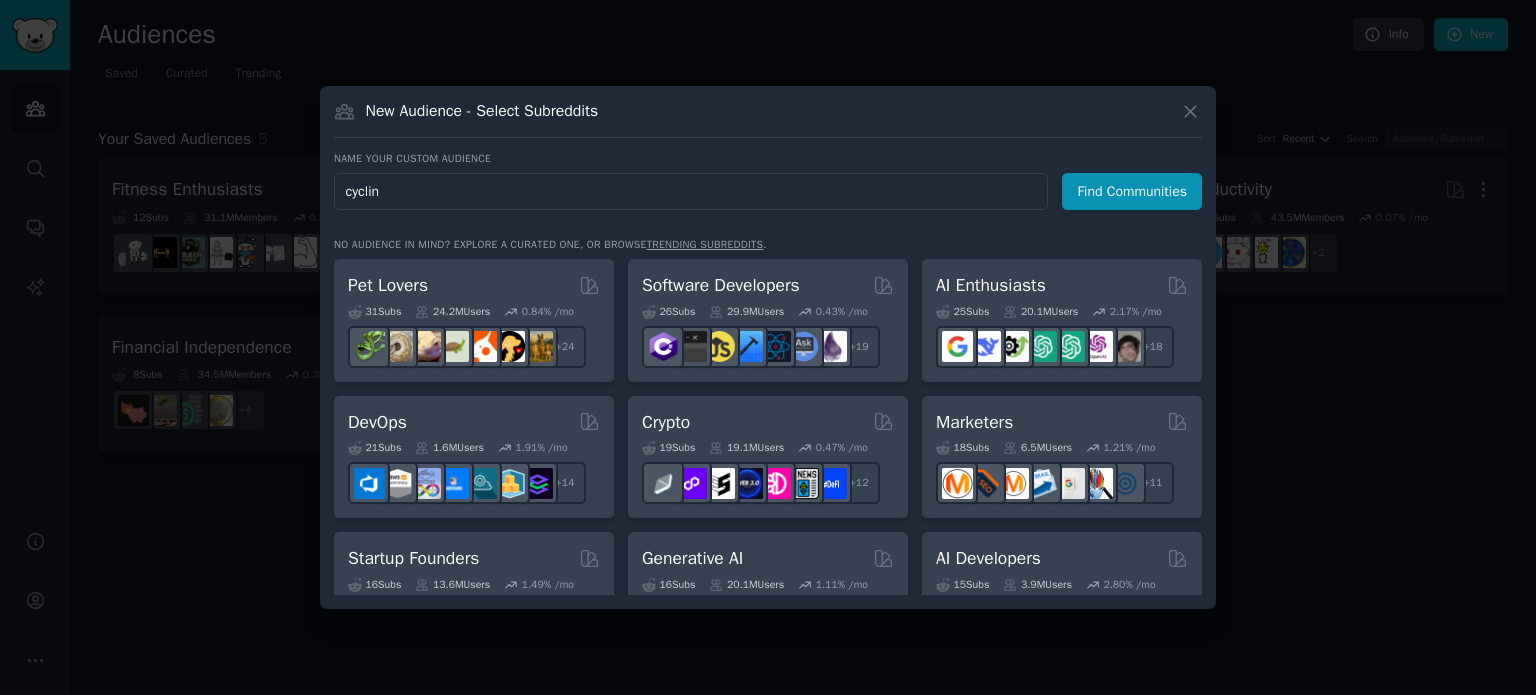 type on "cycling" 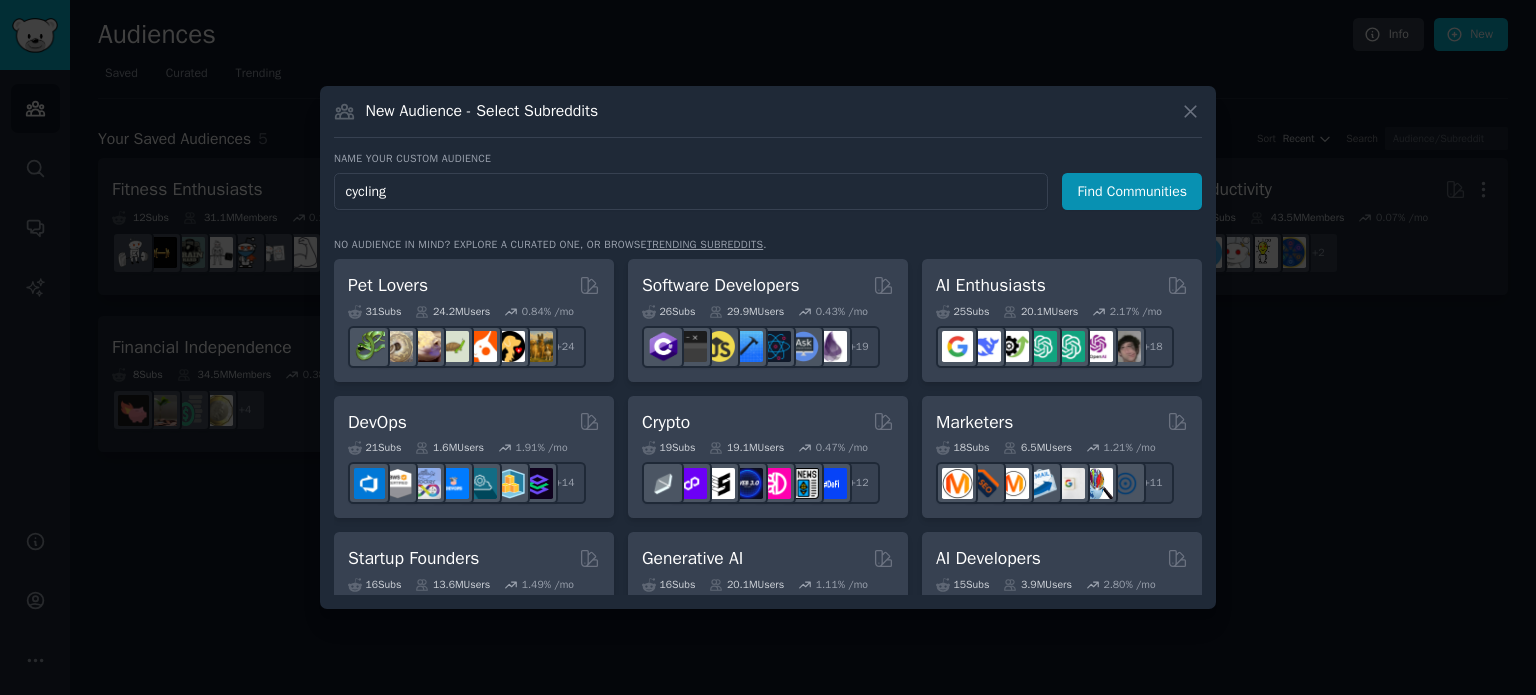 click on "Find Communities" at bounding box center (1132, 191) 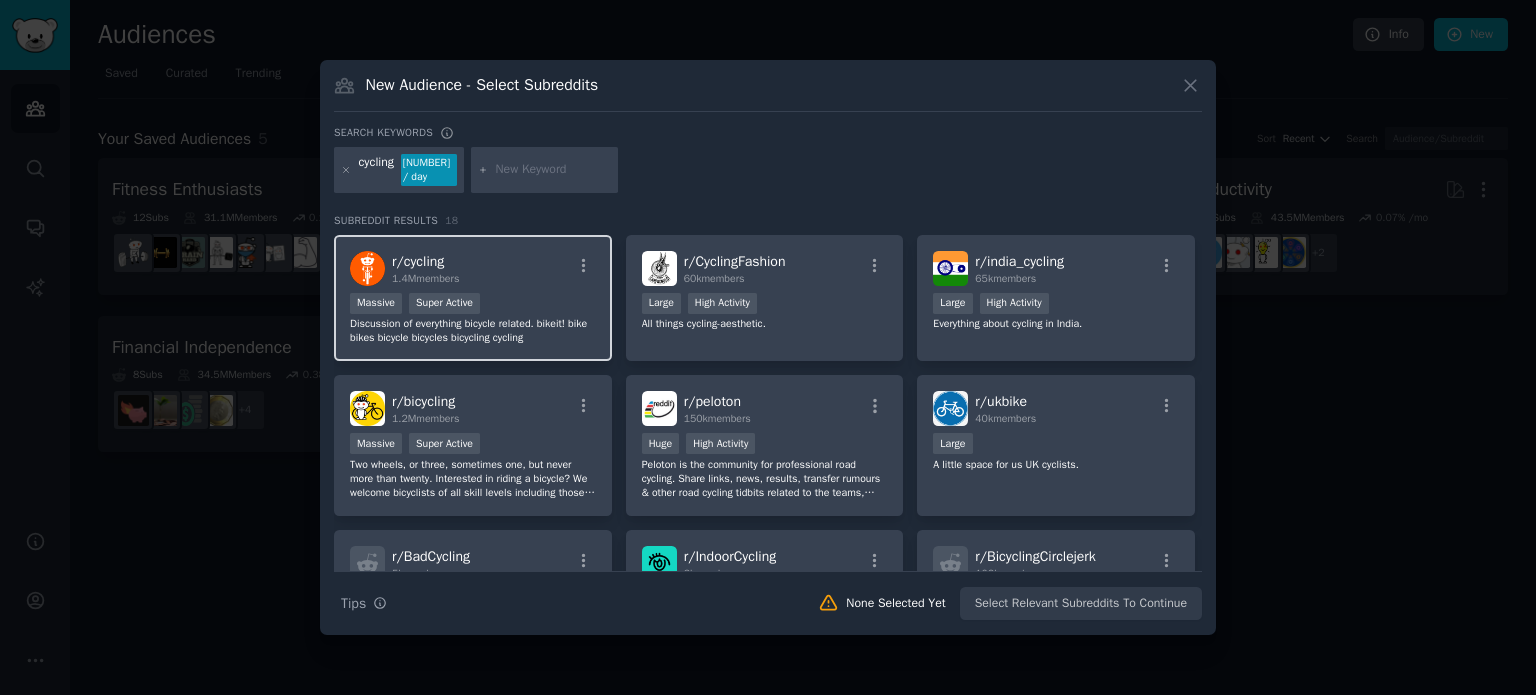 click on "Discussion of everything bicycle related.
bikeit!
bike
bikes
bicycle
bicycles
bicycling
cycling" at bounding box center (473, 331) 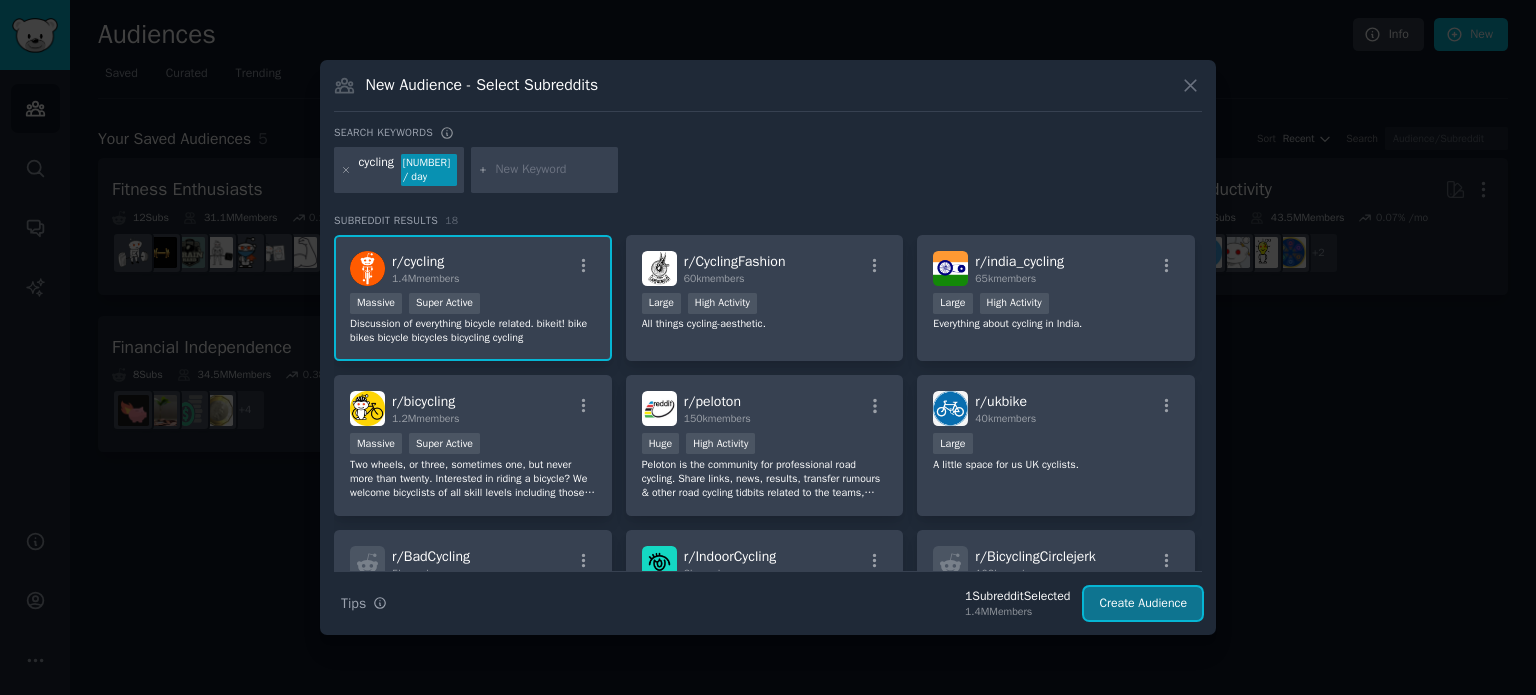click on "Create Audience" at bounding box center [1143, 604] 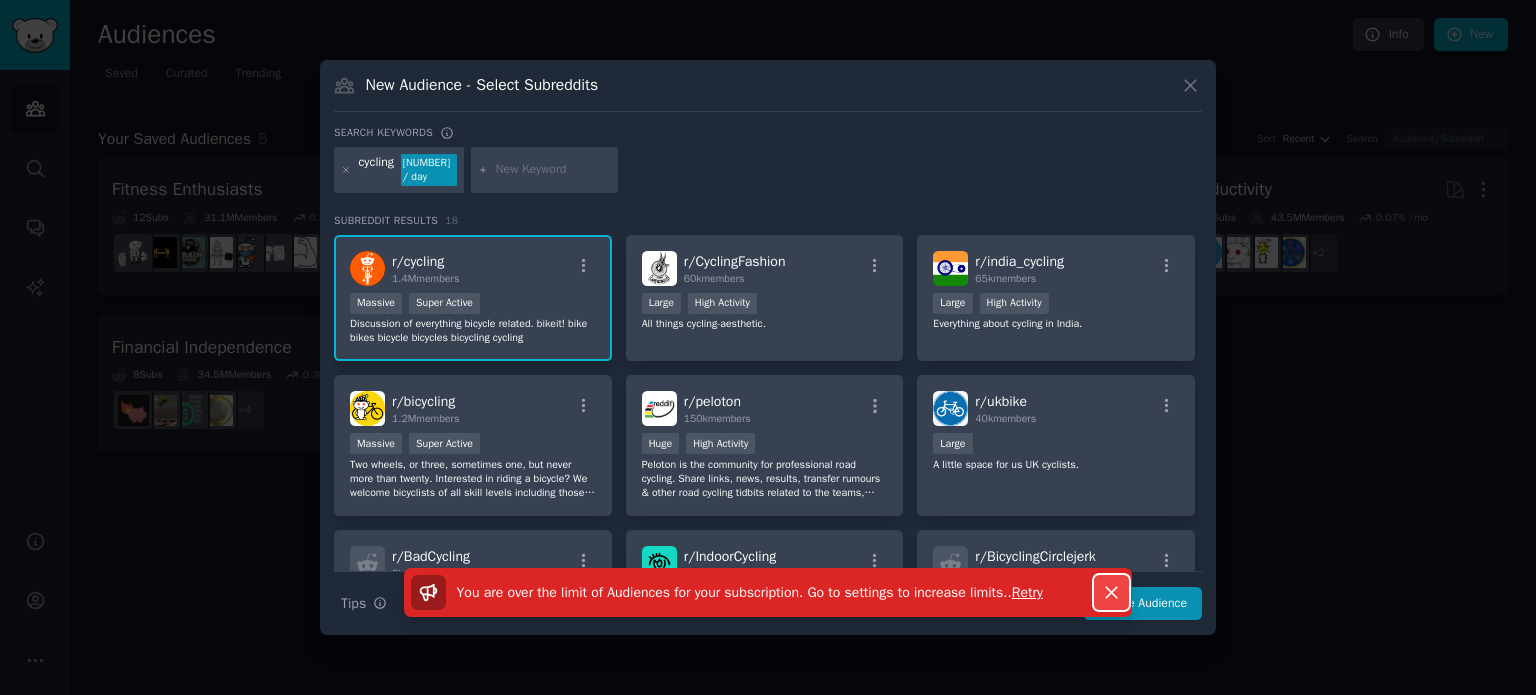 click 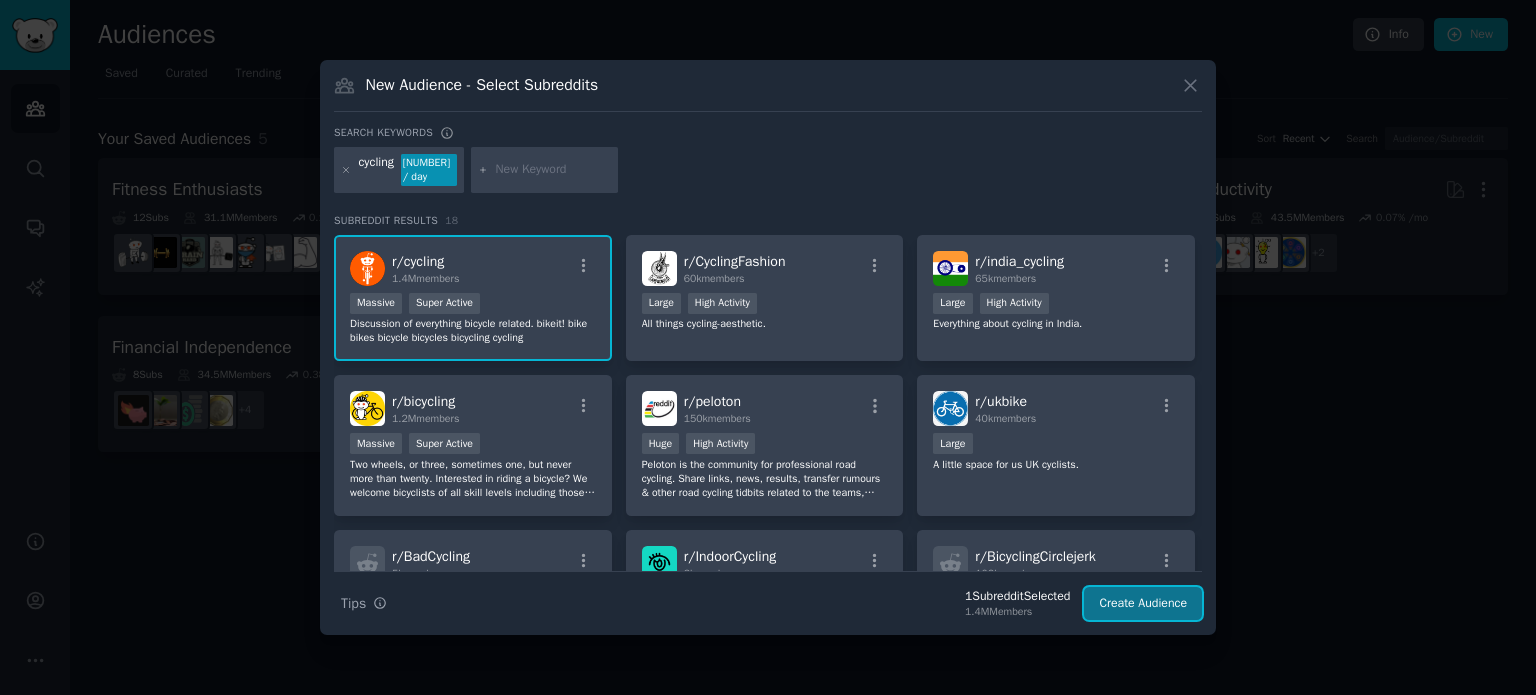 click on "Create Audience" at bounding box center [1143, 604] 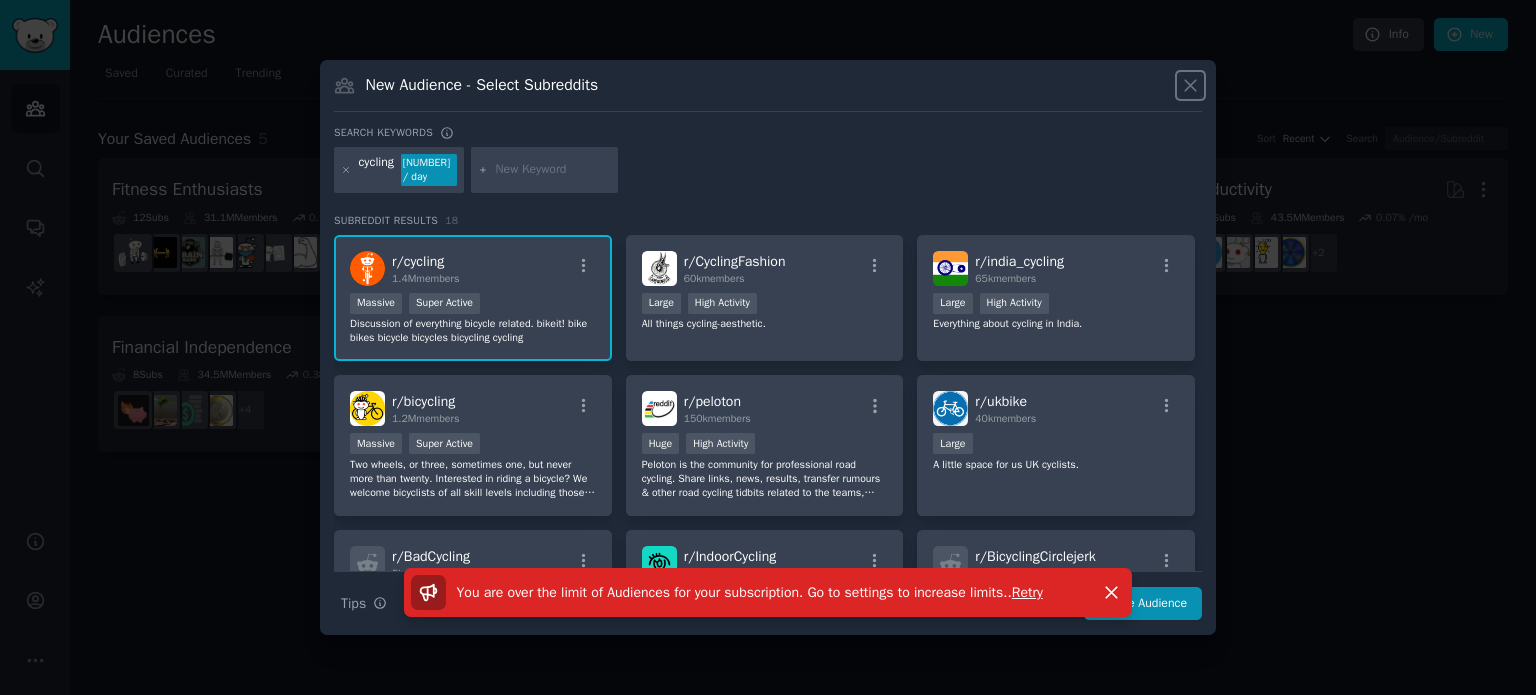 click 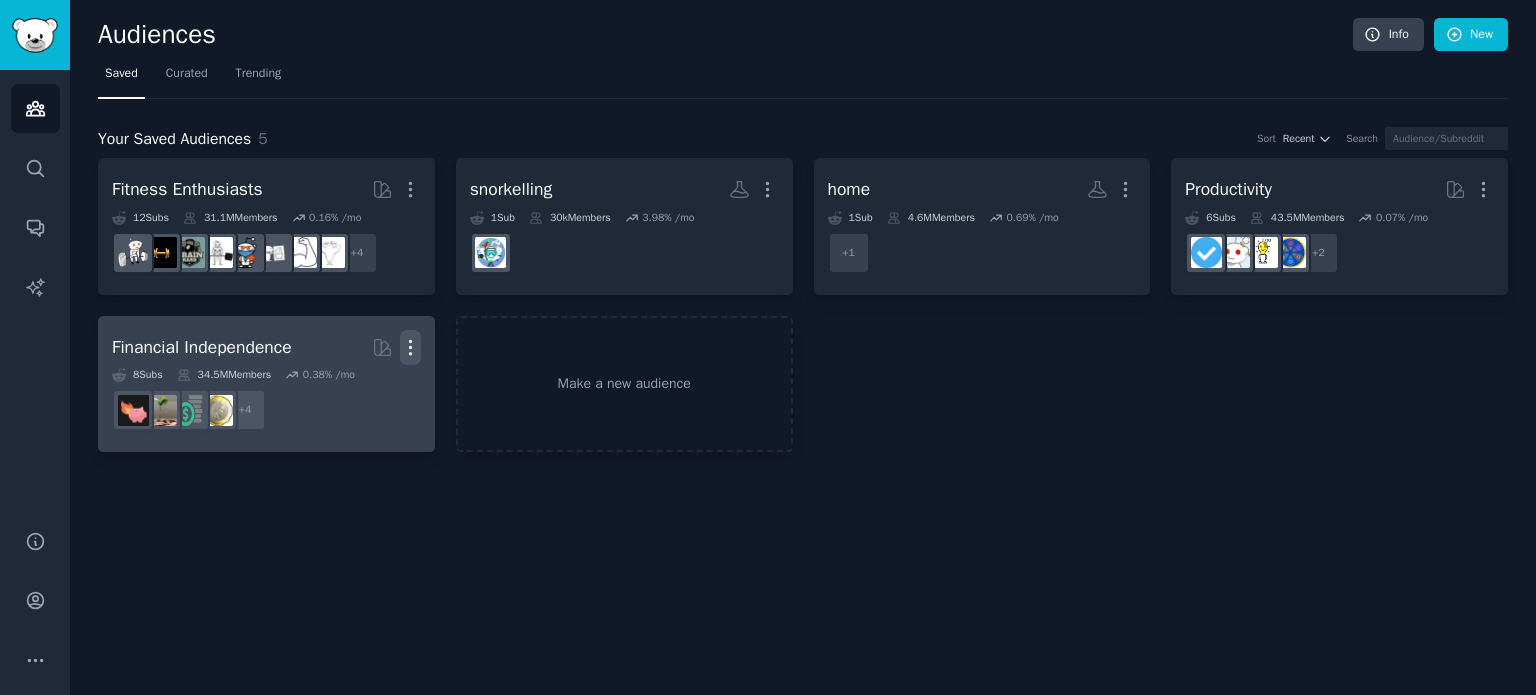 click 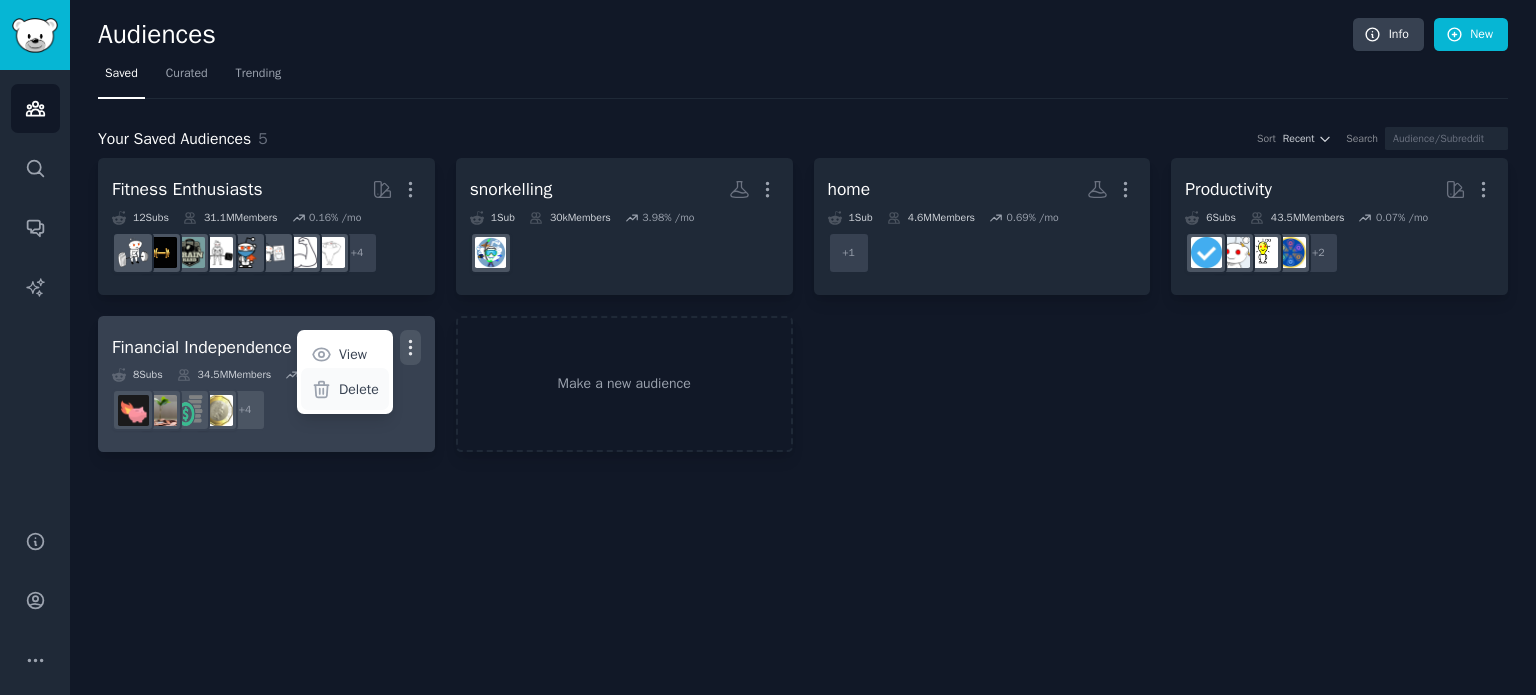click on "Delete" at bounding box center (359, 389) 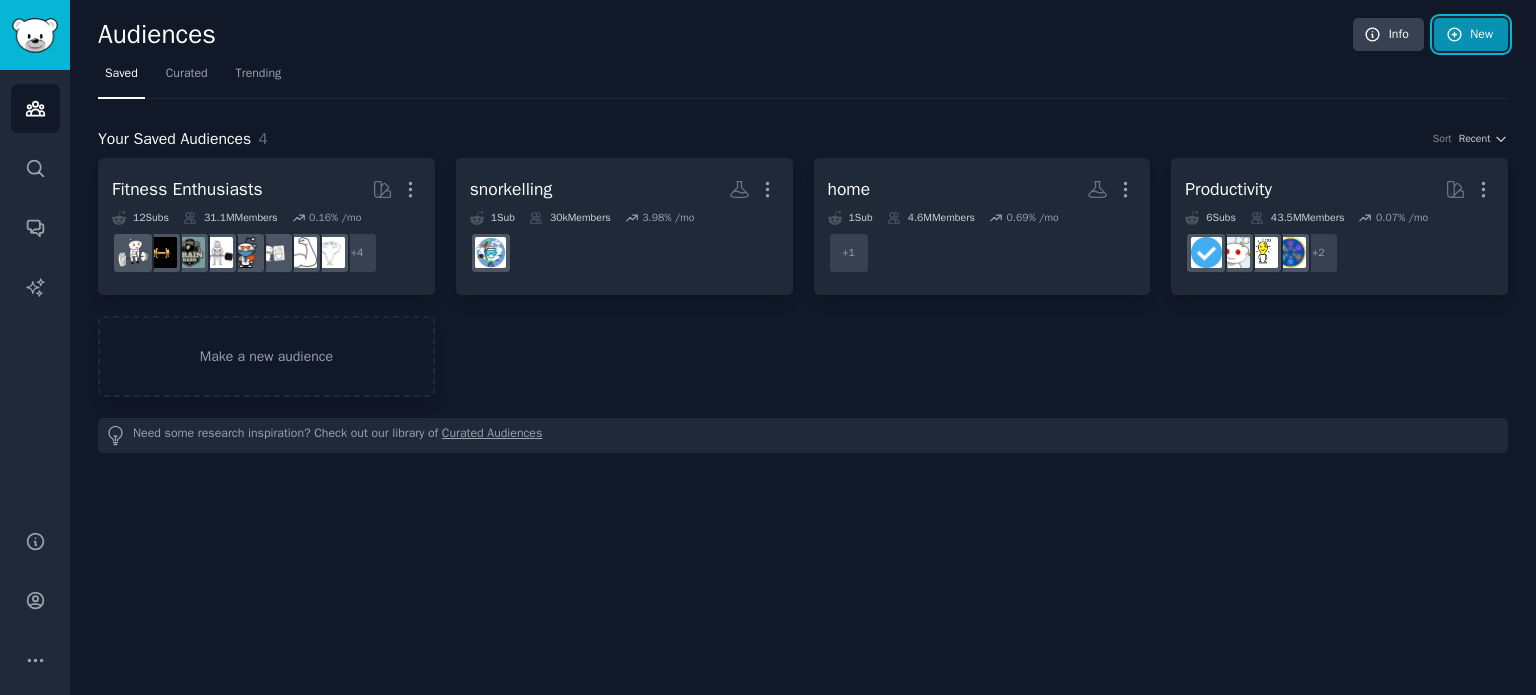 click on "New" at bounding box center (1471, 35) 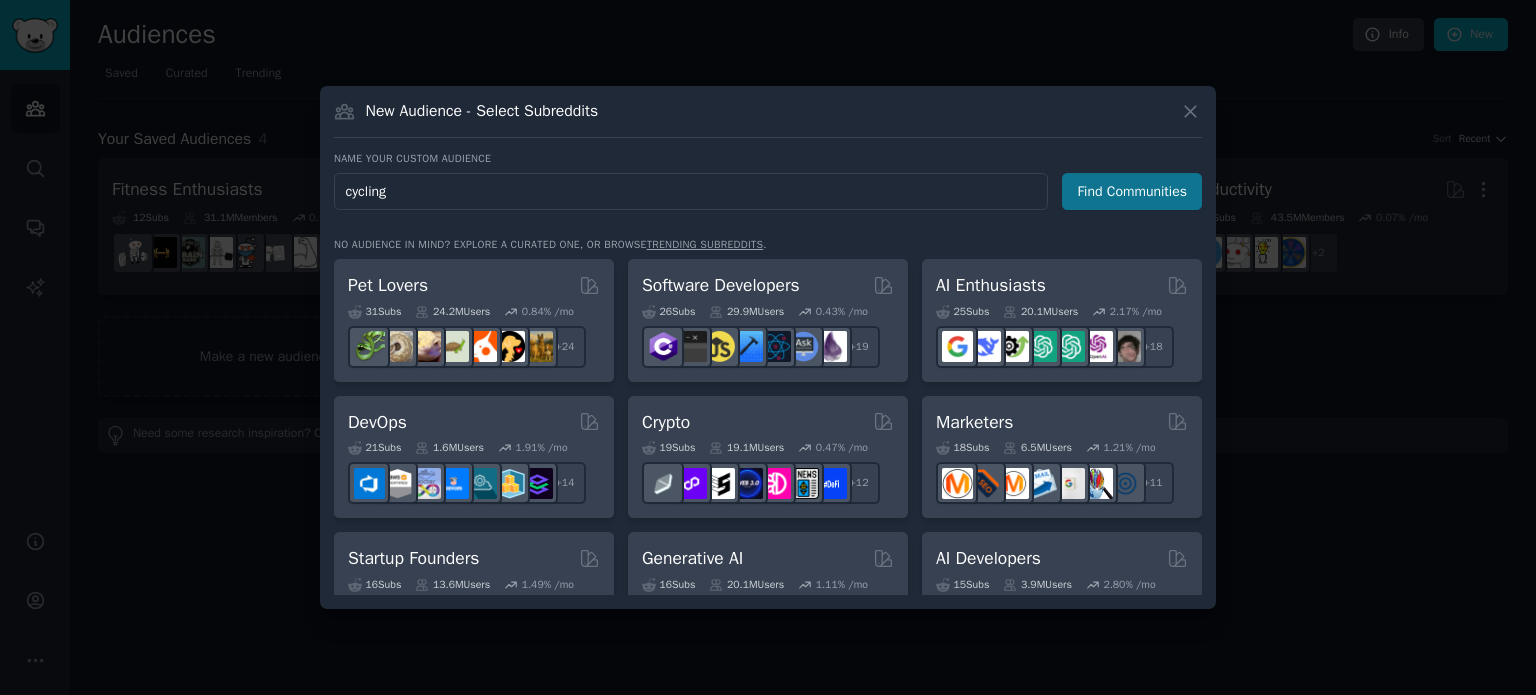 type on "cycling" 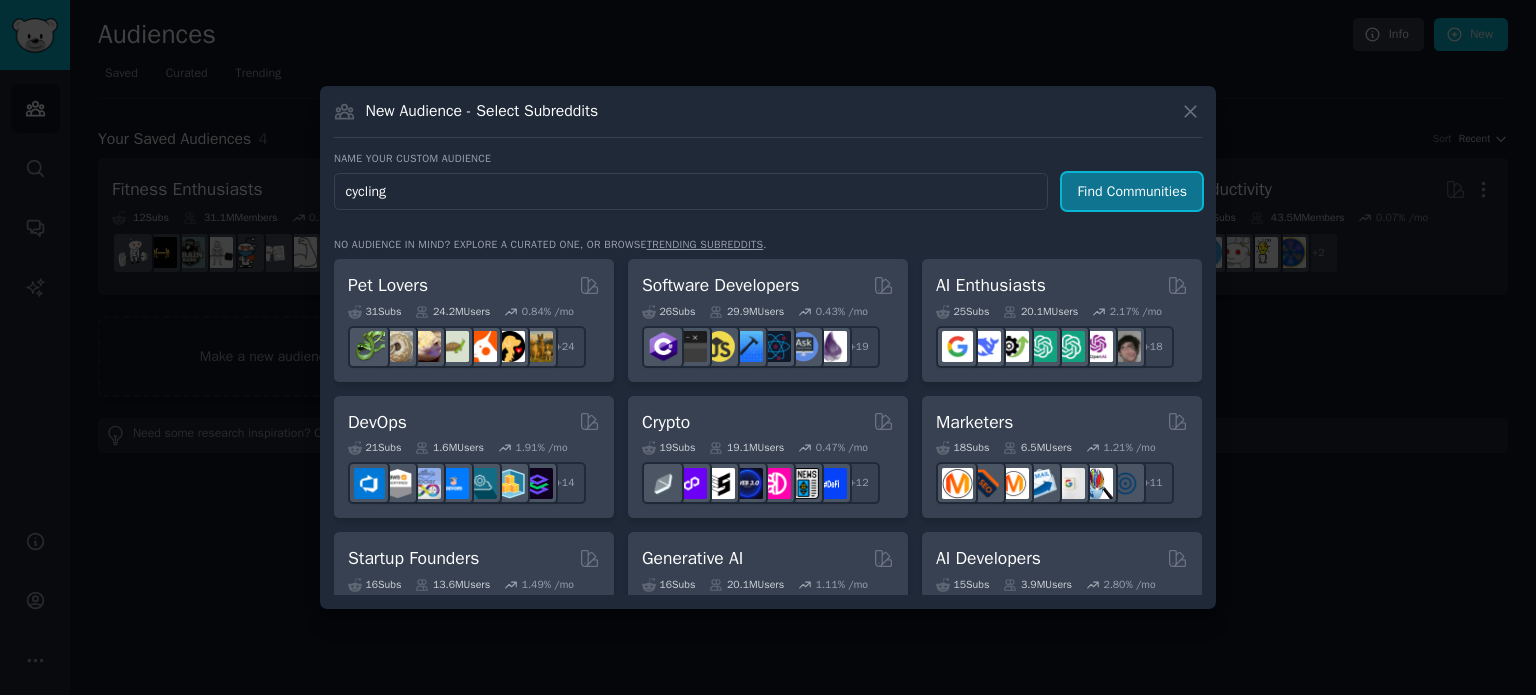 click on "Find Communities" at bounding box center [1132, 191] 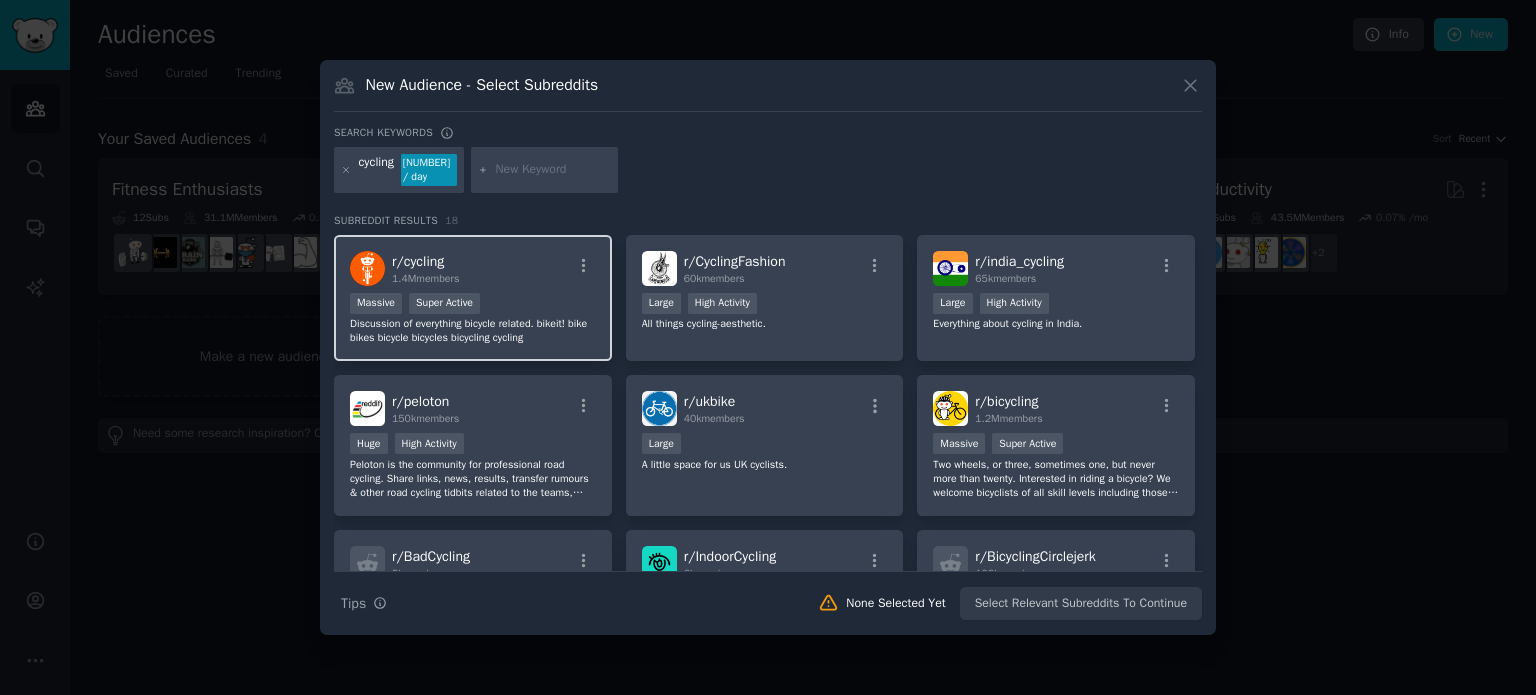 click on "Discussion of everything bicycle related.
bikeit!
bike
bikes
bicycle
bicycles
bicycling
cycling" at bounding box center [473, 331] 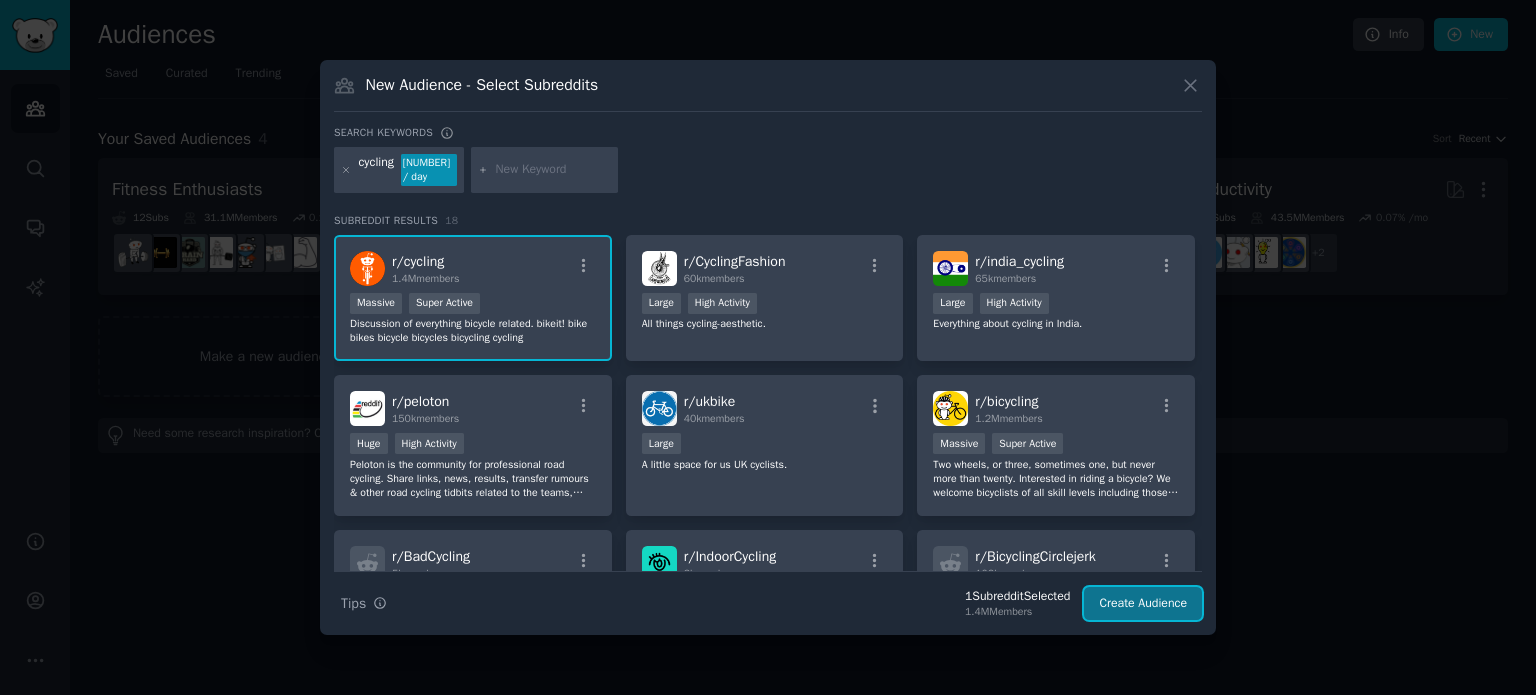 click on "Create Audience" at bounding box center [1143, 604] 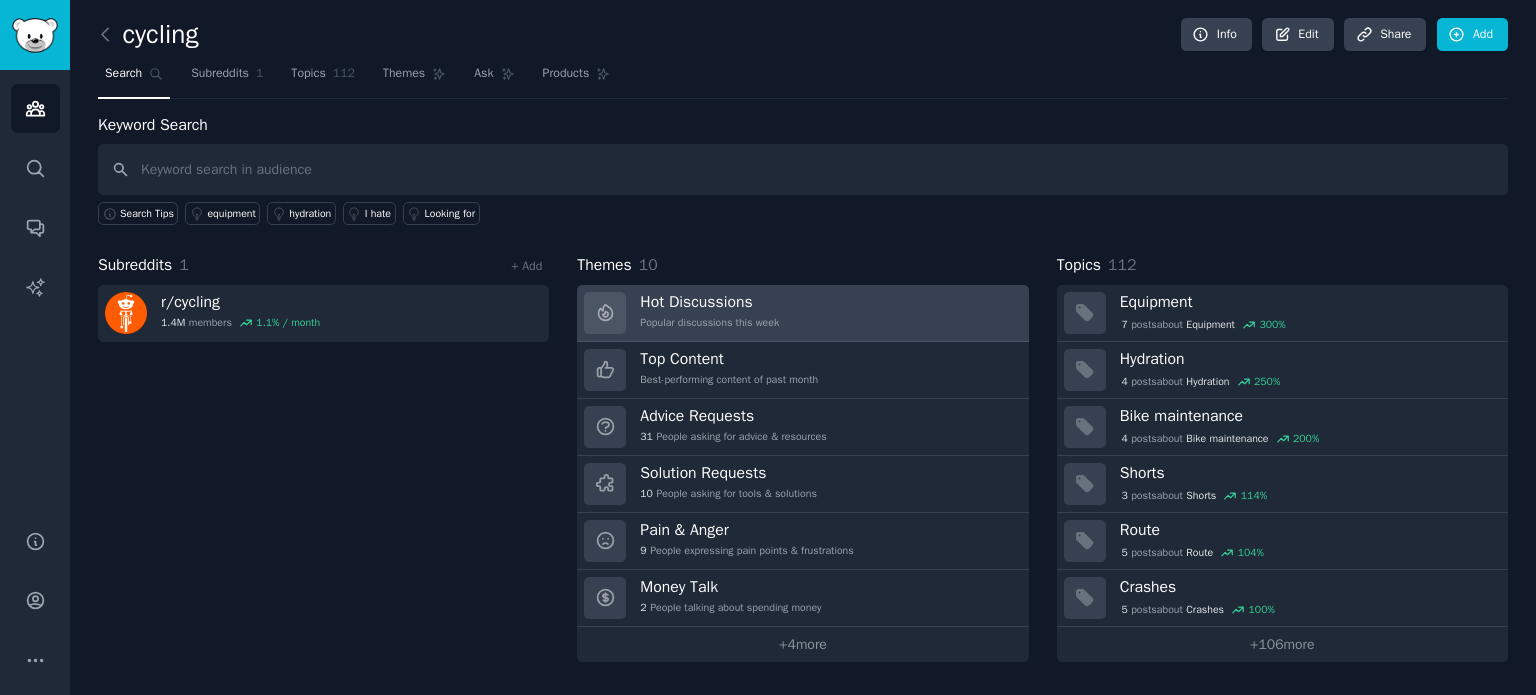 click on "Hot Discussions Popular discussions this week" at bounding box center (802, 313) 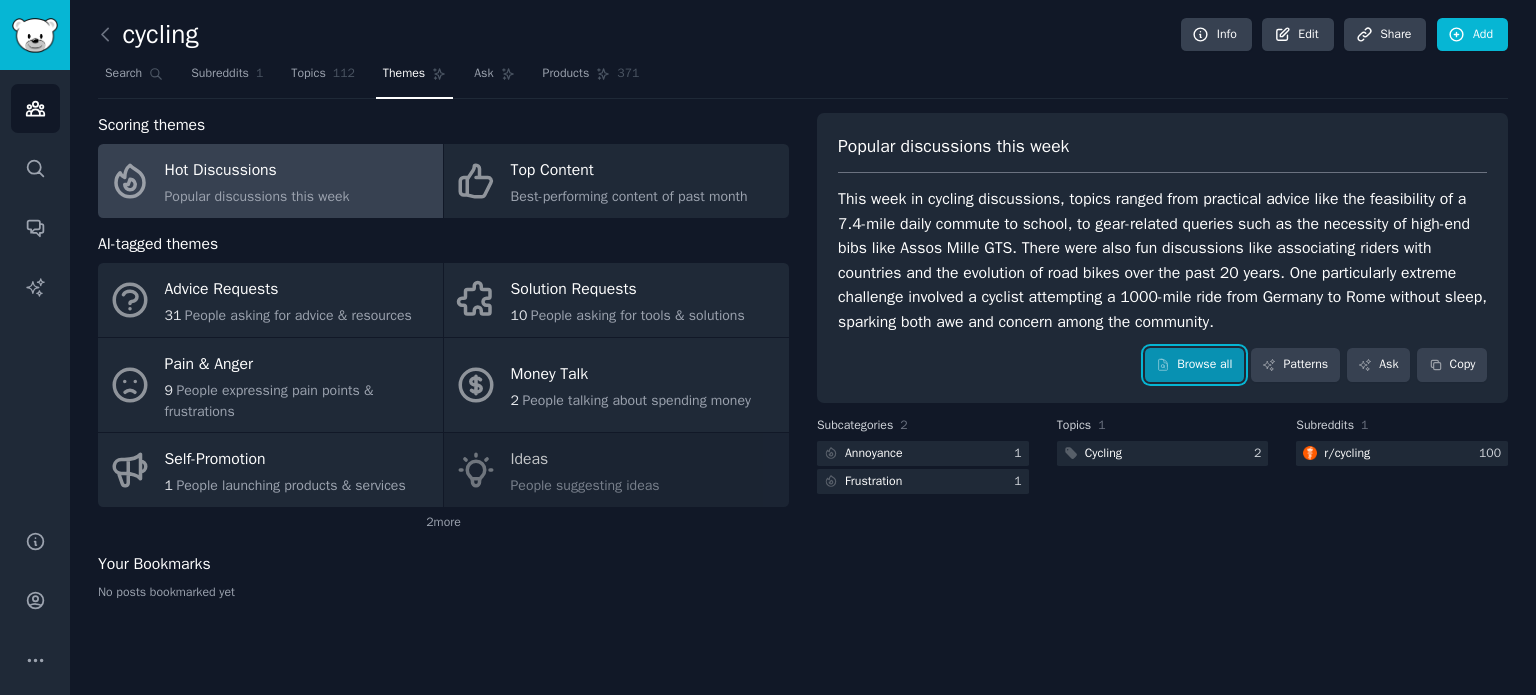click on "Browse all" at bounding box center [1194, 365] 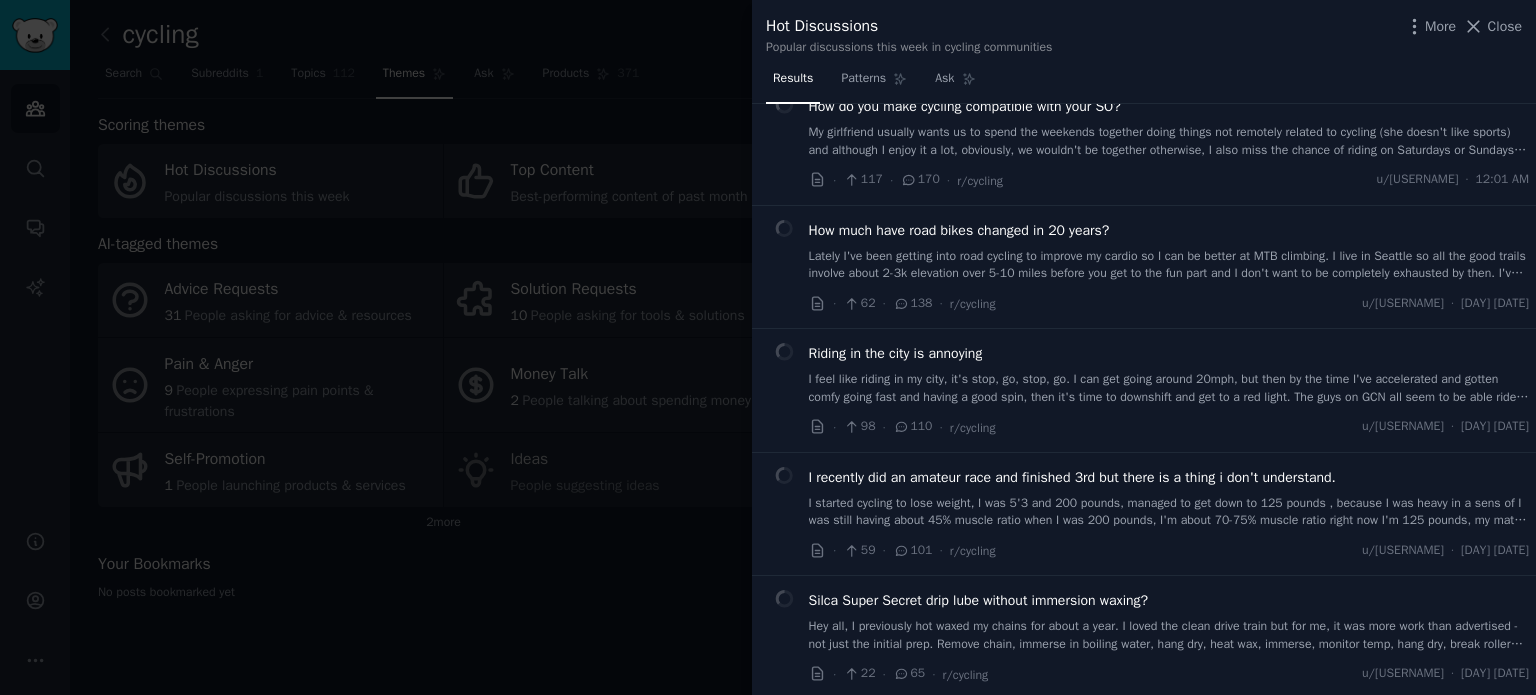 scroll, scrollTop: 0, scrollLeft: 0, axis: both 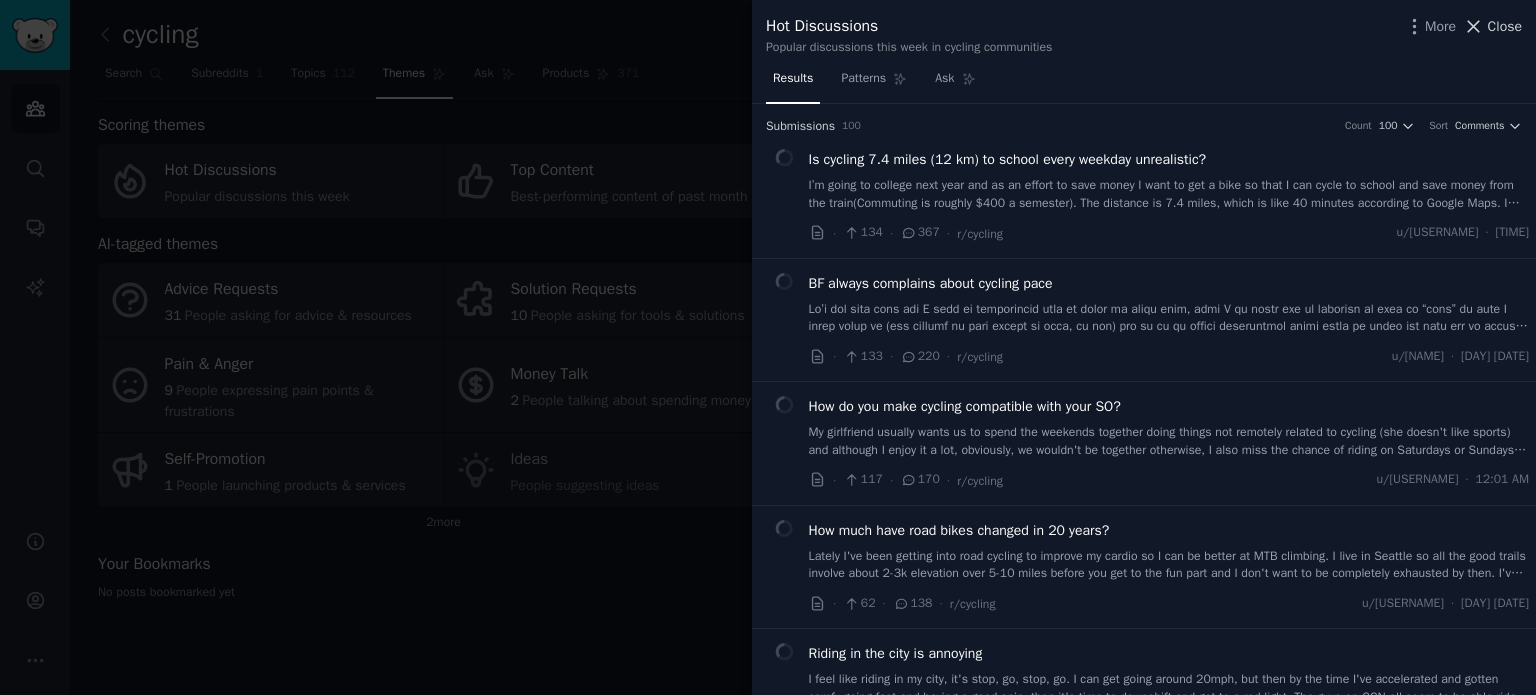 click on "Close" at bounding box center [1505, 26] 